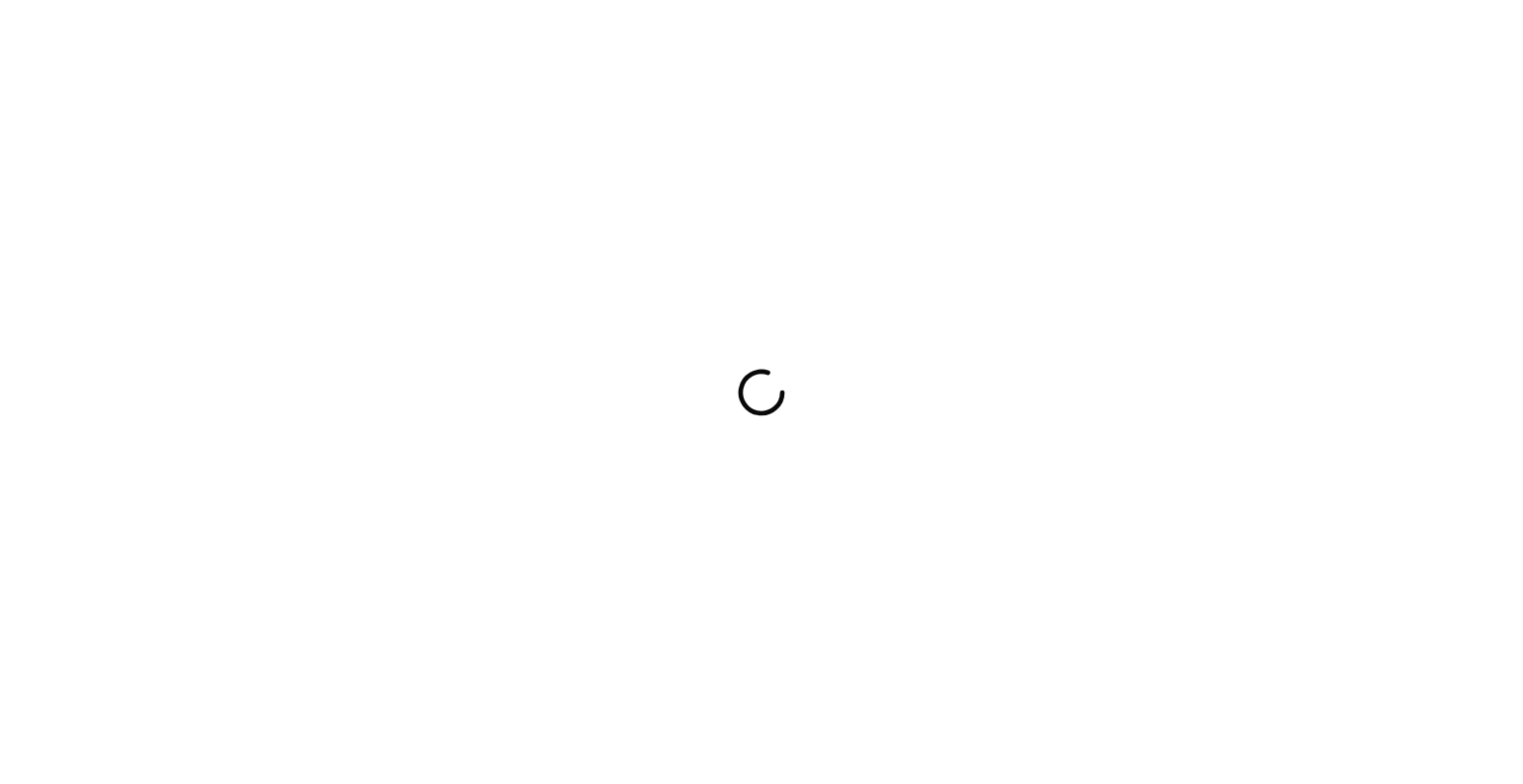 scroll, scrollTop: 0, scrollLeft: 0, axis: both 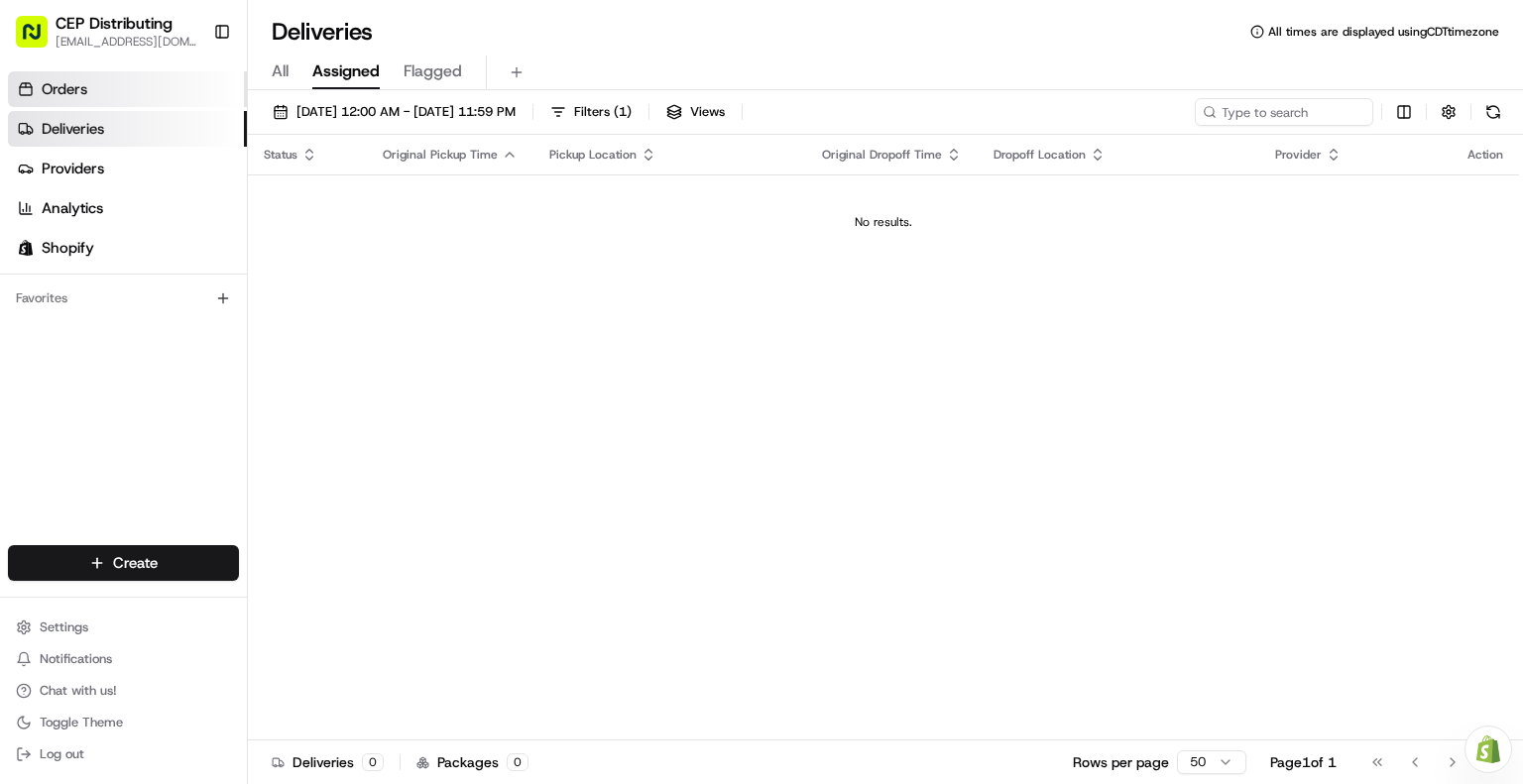 click on "Orders" at bounding box center [64, 89] 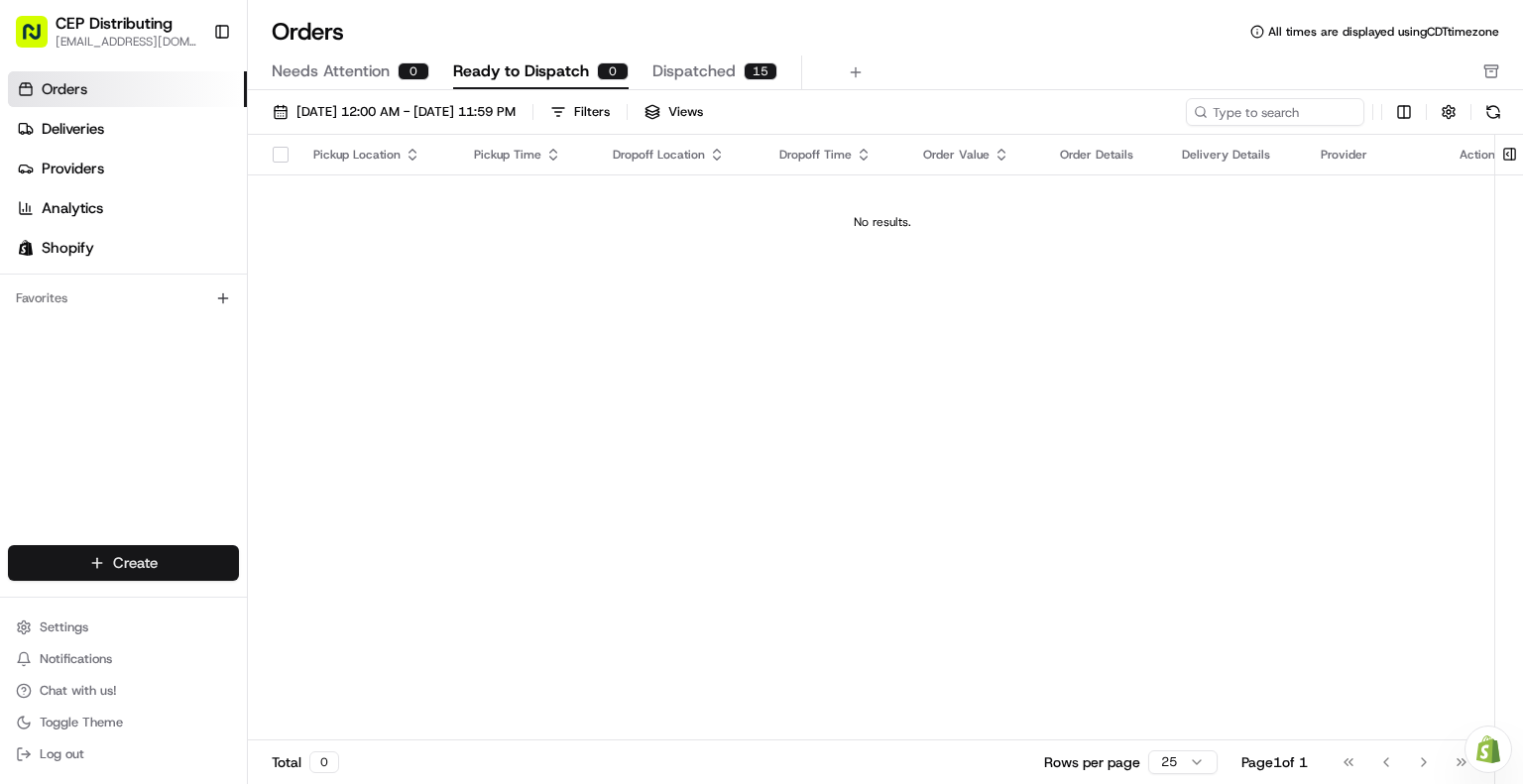 click on "CEP Distributing [EMAIL_ADDRESS][DOMAIN_NAME] Toggle Sidebar Orders Deliveries Providers Analytics Shopify Favorites Main Menu Members & Organization Organization Users Roles Preferences Customization Tracking Orchestration Automations Locations Pickup Locations Dropoff Locations Billing Billing Refund Requests Integrations Notification Triggers Webhooks API Keys Request Logs Create Settings Notifications Chat with us! Toggle Theme Log out Need help with your Shopify Onboarding? Reach out to Support by clicking this button! Orders All times are displayed using  CDT  timezone Needs Attention 0 Ready to Dispatch 0 Dispatched 15 [DATE] 12:00 AM - [DATE] 11:59 PM Filters Views Pickup Location Pickup Time Dropoff Location Dropoff Time Order Value Order Details Delivery Details Provider Actions No results. Total 0 Rows per page 25 Page  1  of   1 Go to first page Go to previous page Go to next page Go to last page
Create Create" at bounding box center [762, 392] 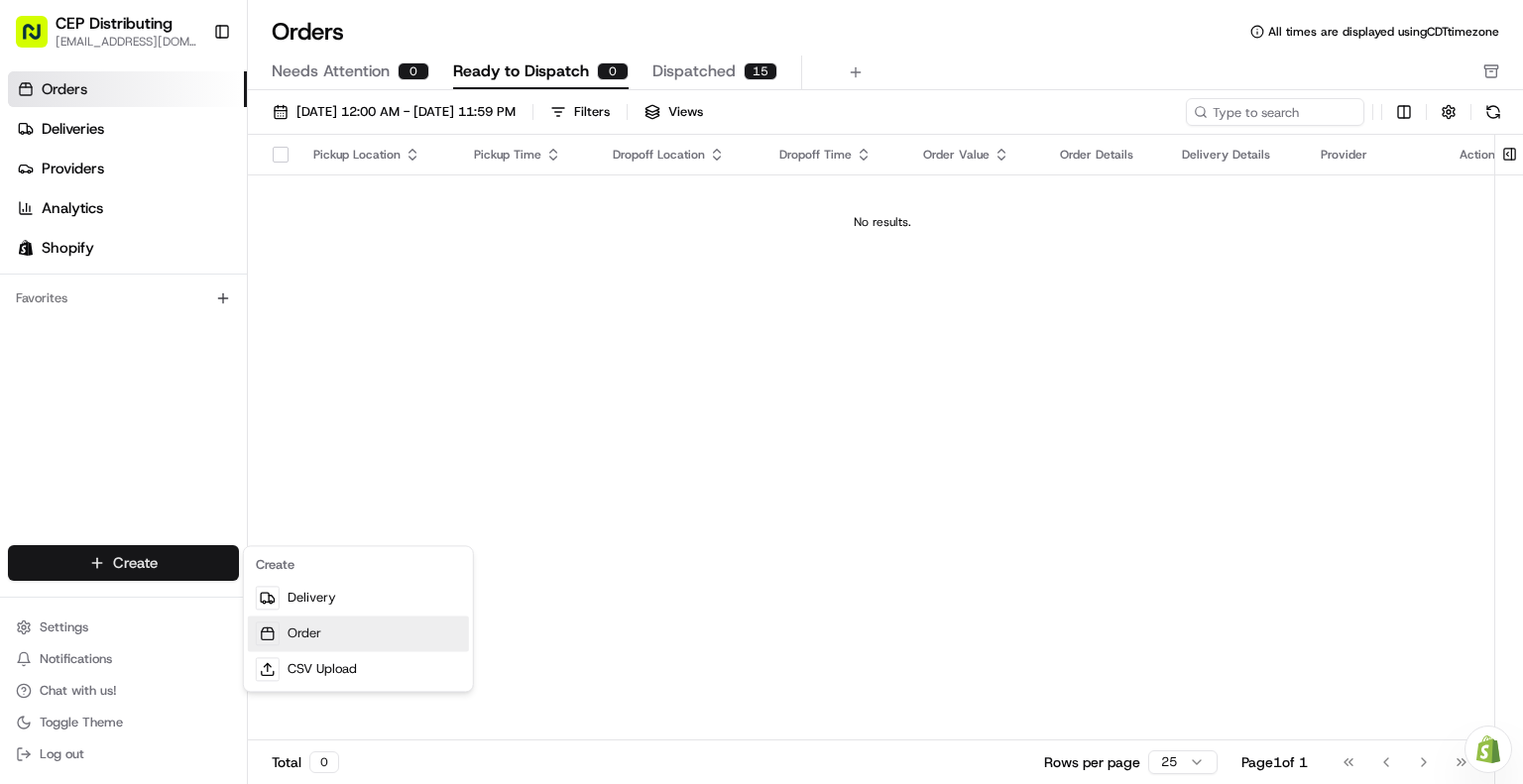 click on "Order" at bounding box center (358, 633) 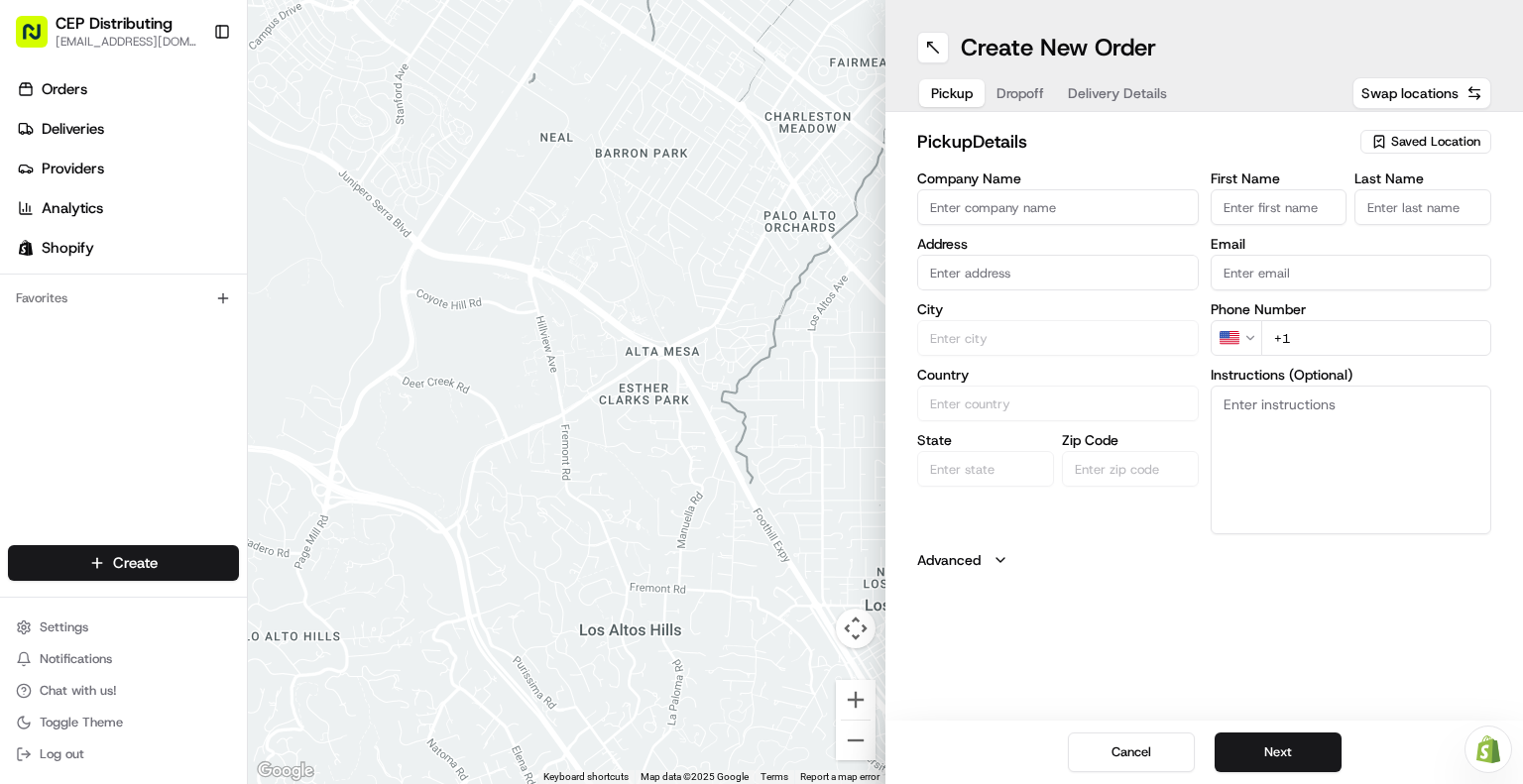 click on "Company Name" at bounding box center (1058, 207) 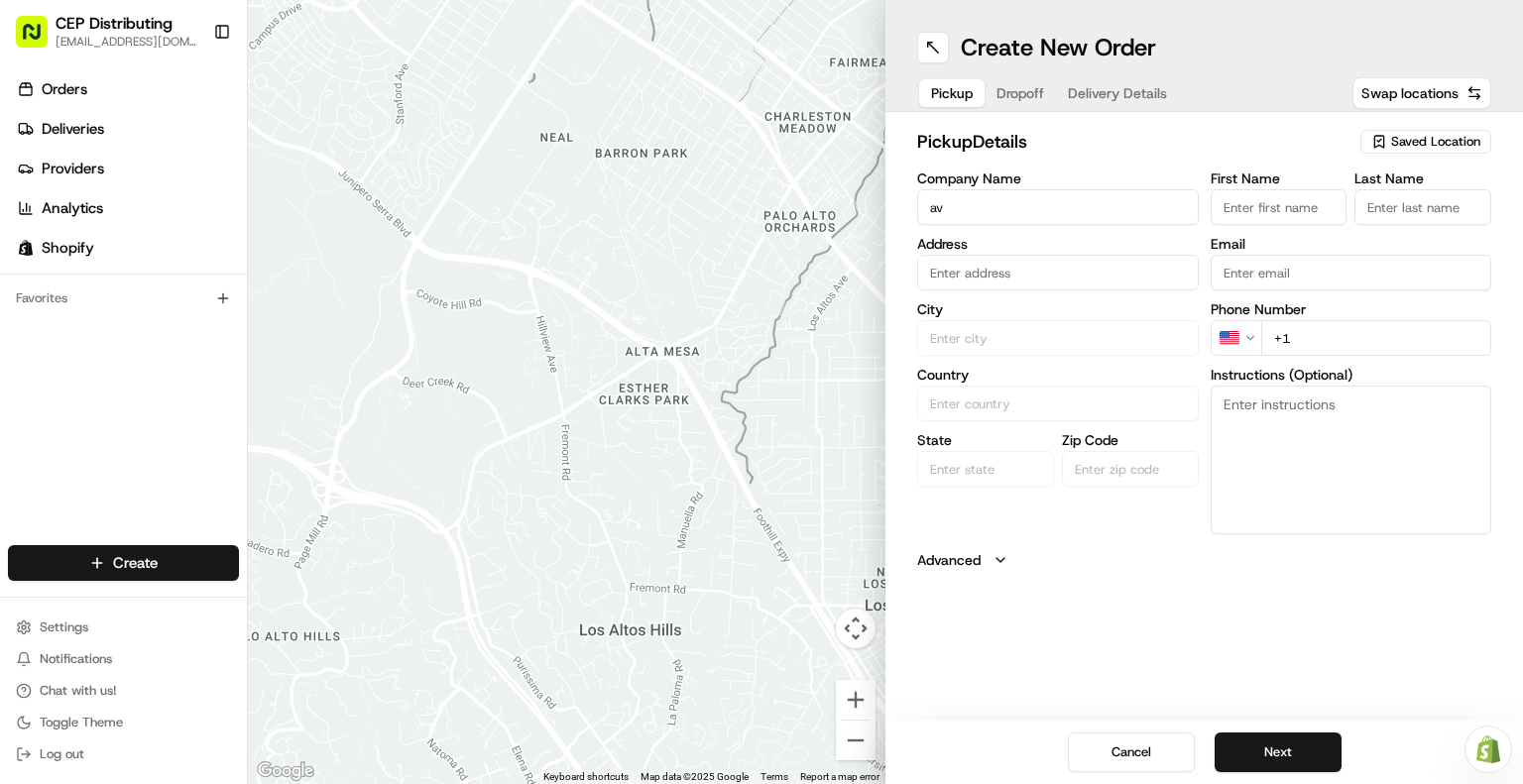 type on "AV Express" 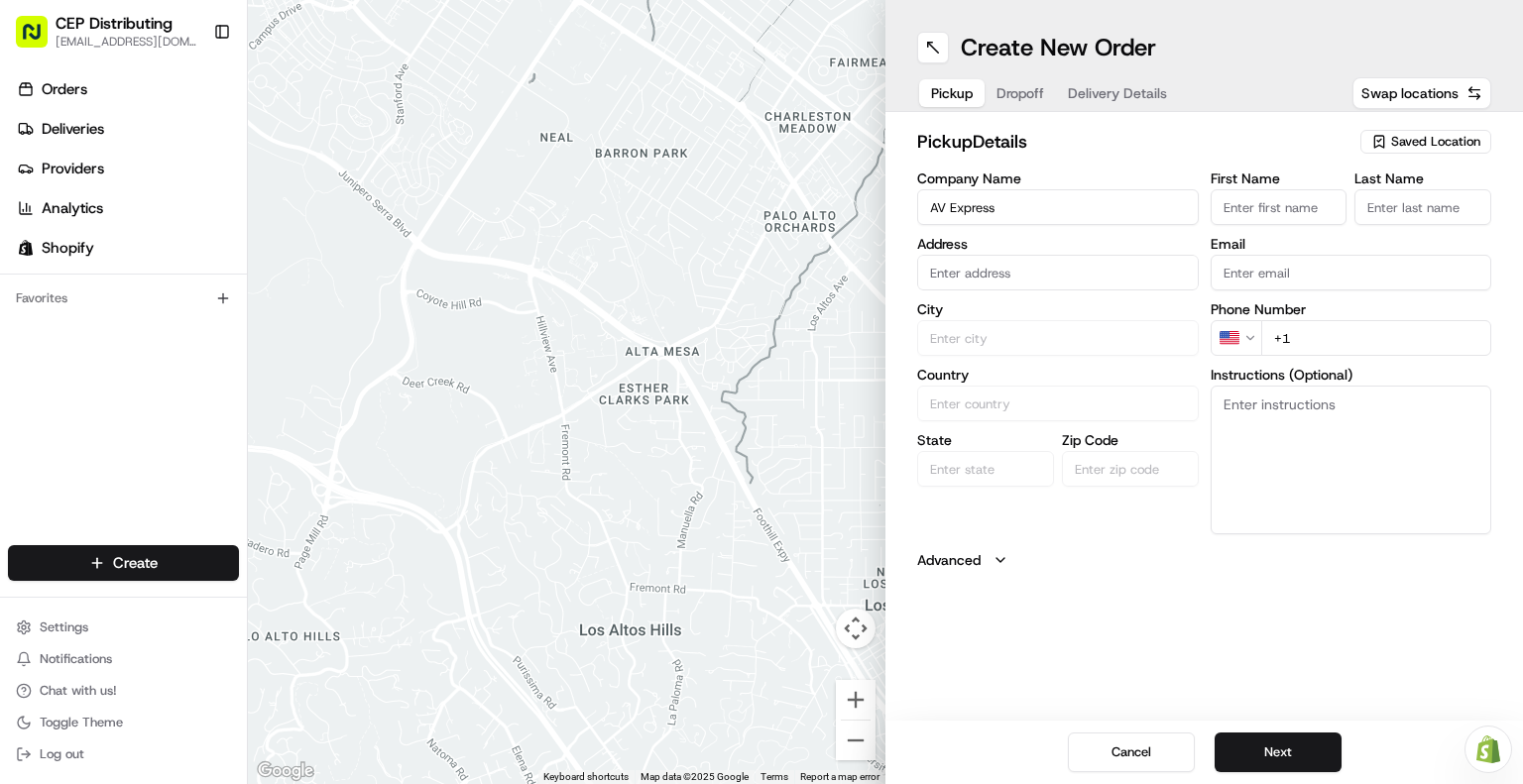 type on "[STREET_ADDRESS]" 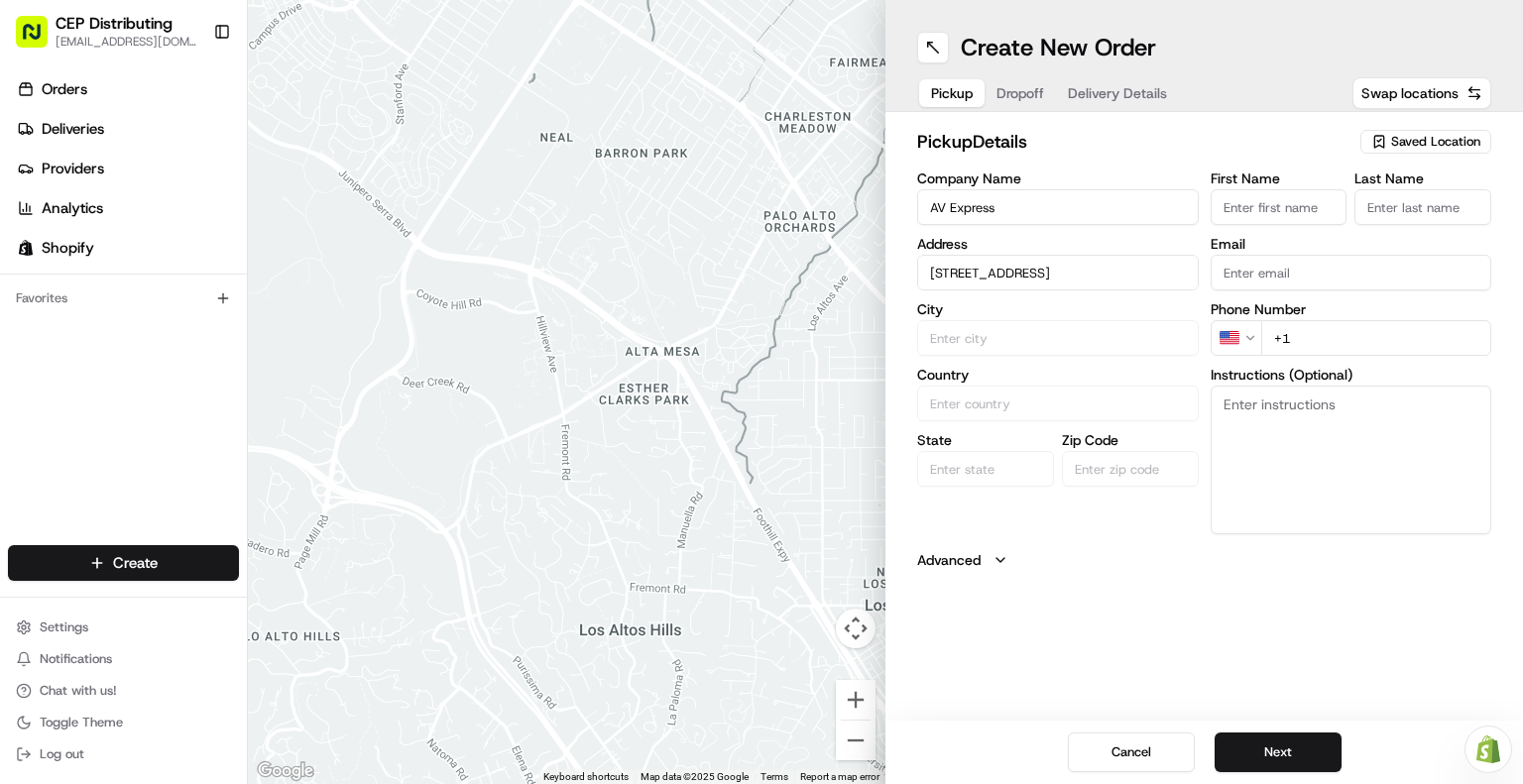 type on "Seniece" 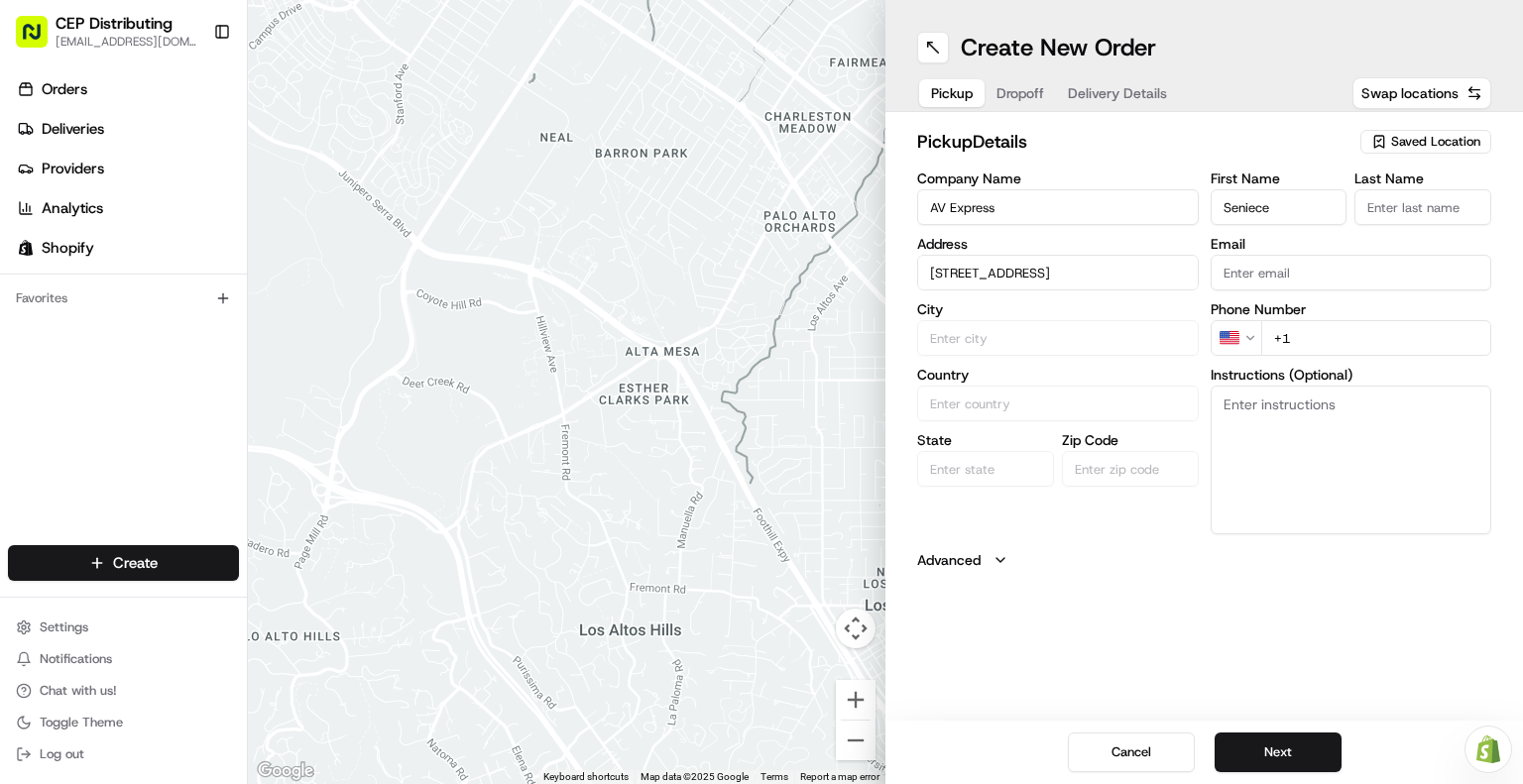 type on "Jetson" 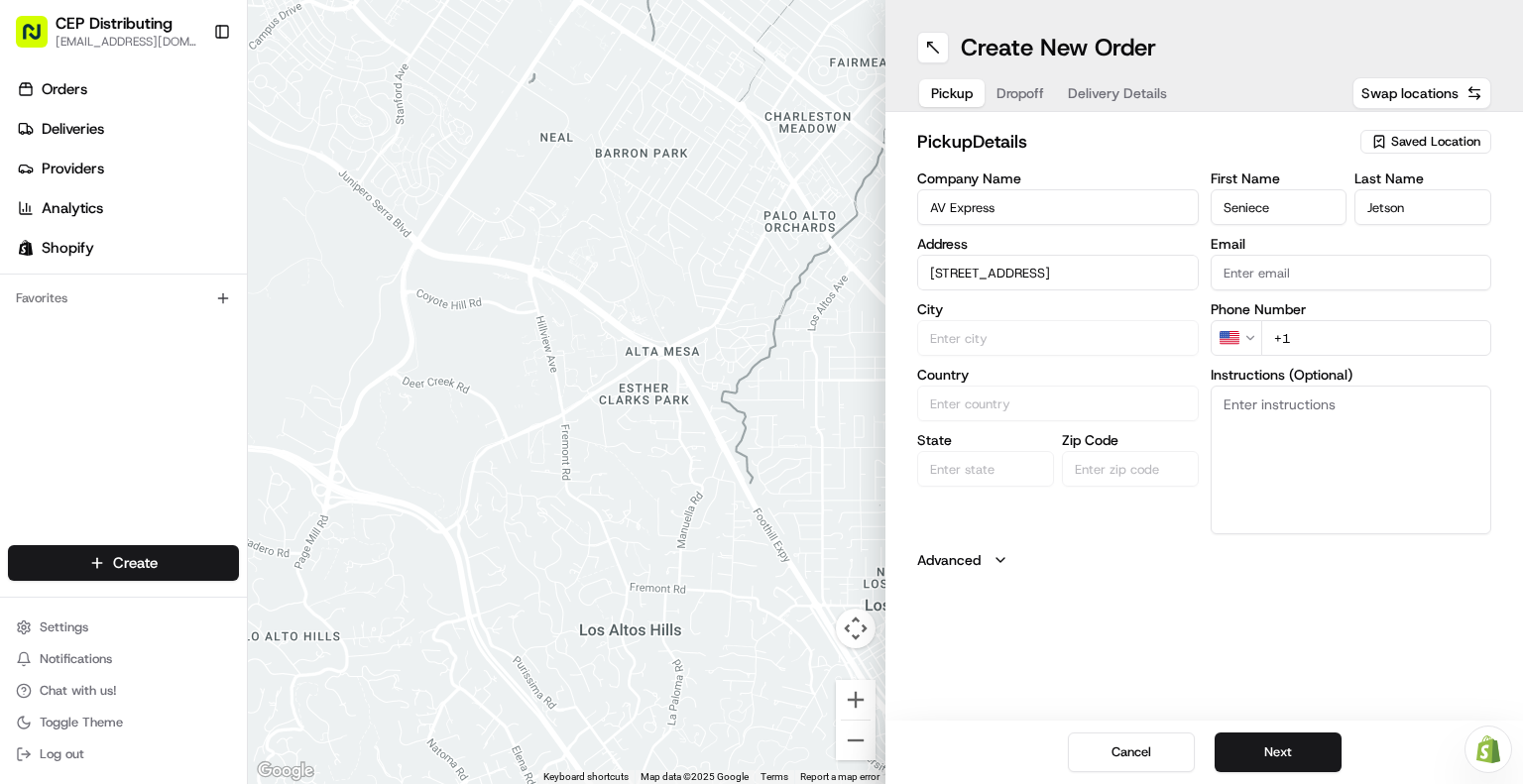 type on "[EMAIL_ADDRESS][DOMAIN_NAME]" 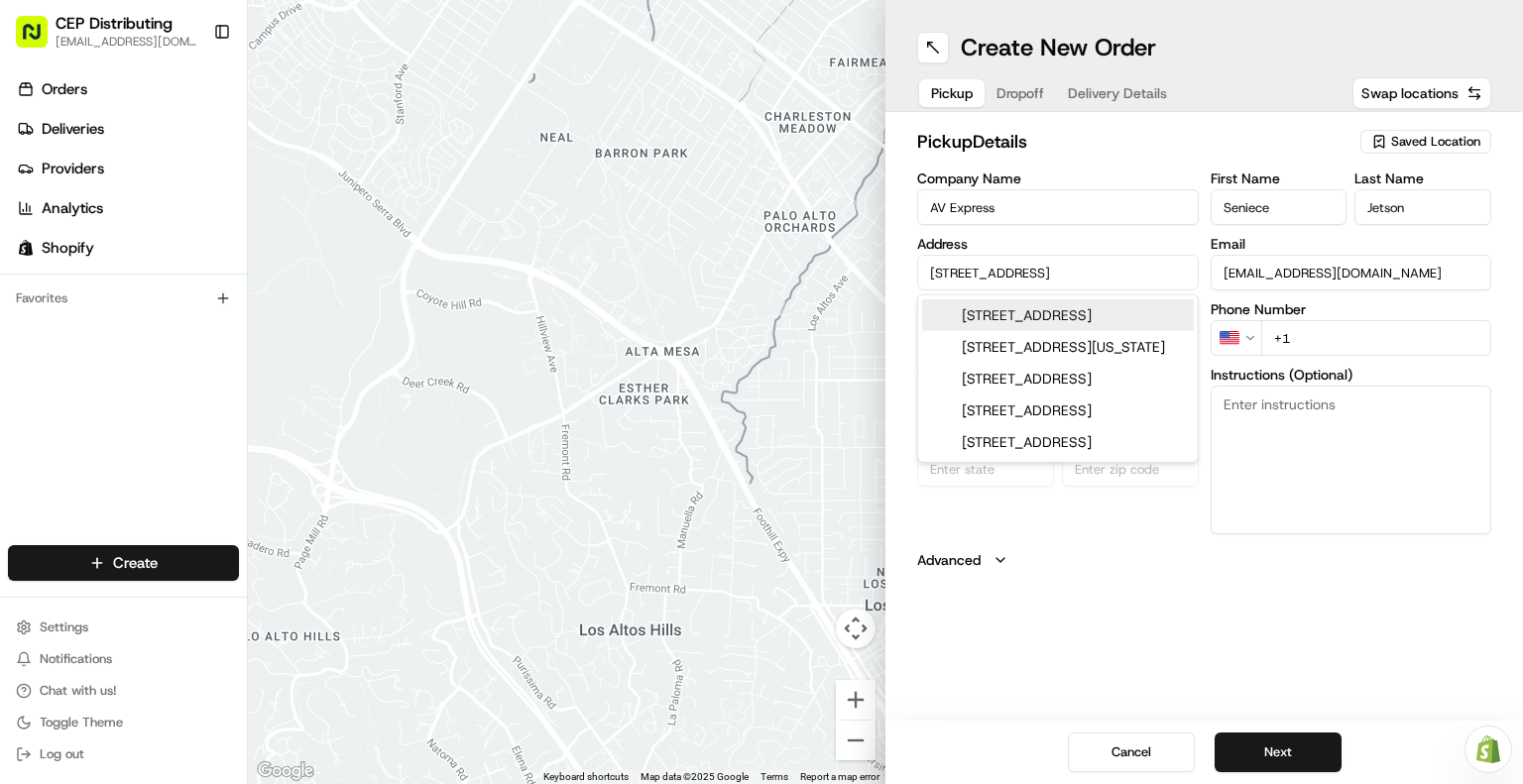 click on "[STREET_ADDRESS]" at bounding box center (1058, 315) 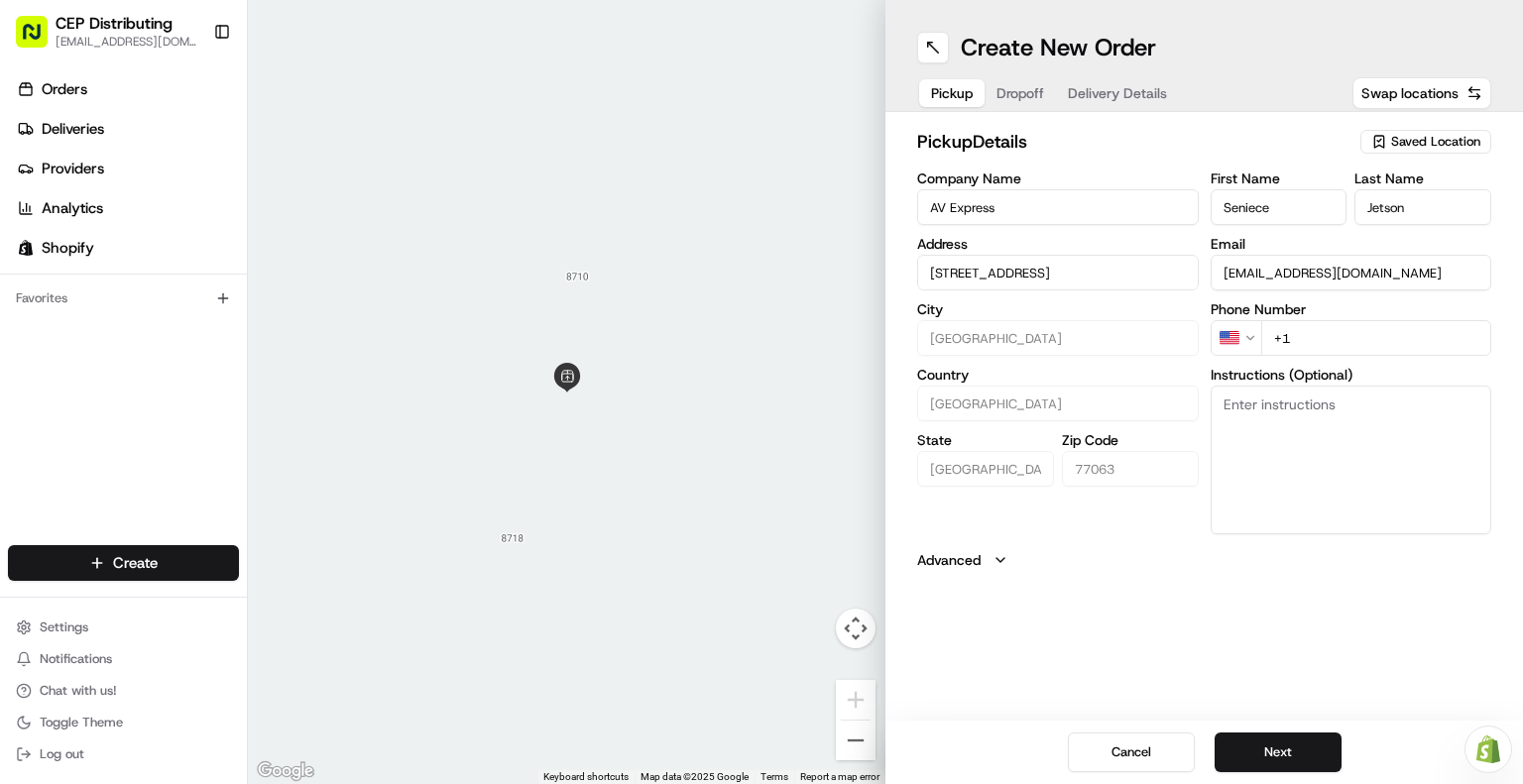 click on "+1" at bounding box center [1376, 338] 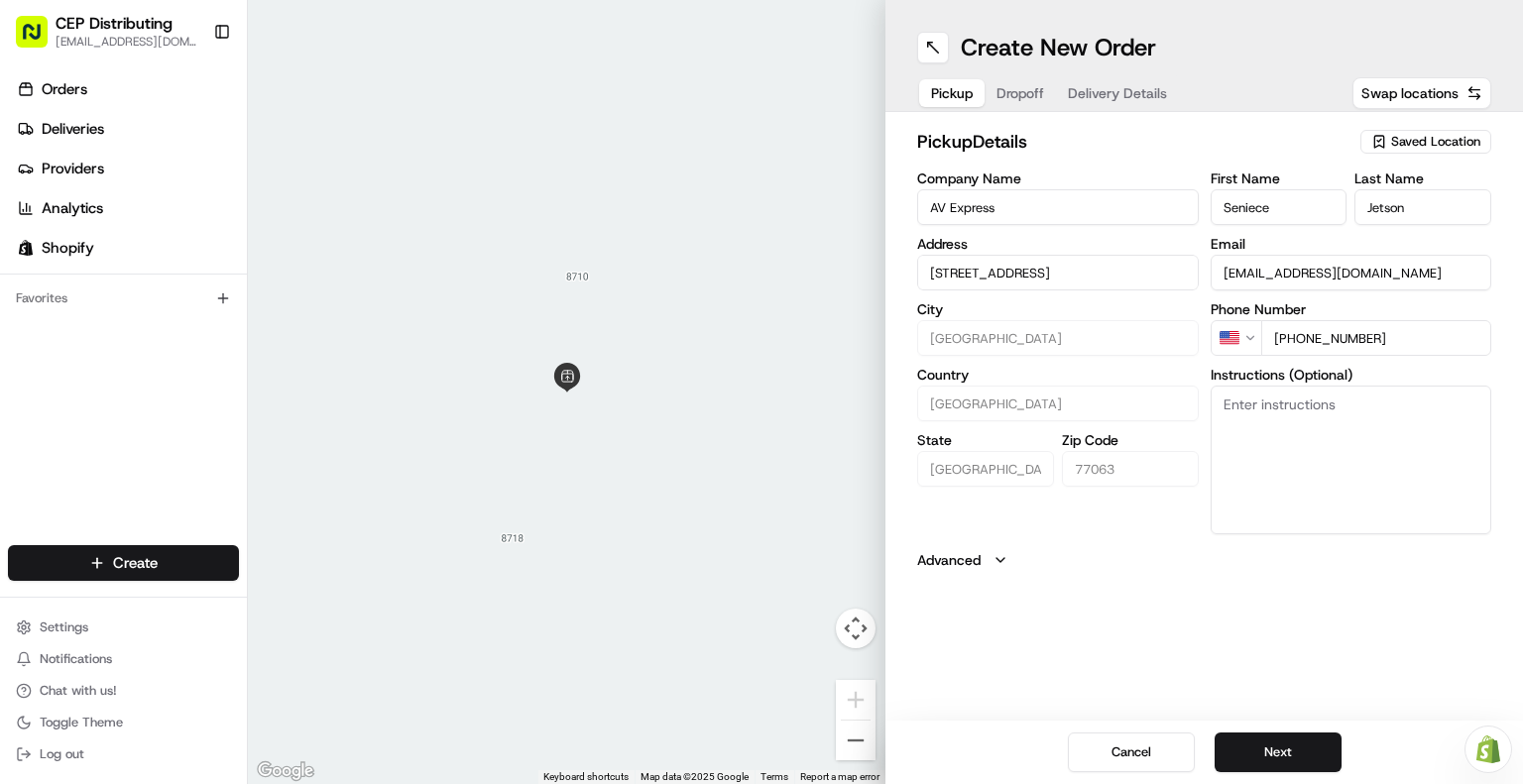 type on "[PHONE_NUMBER]" 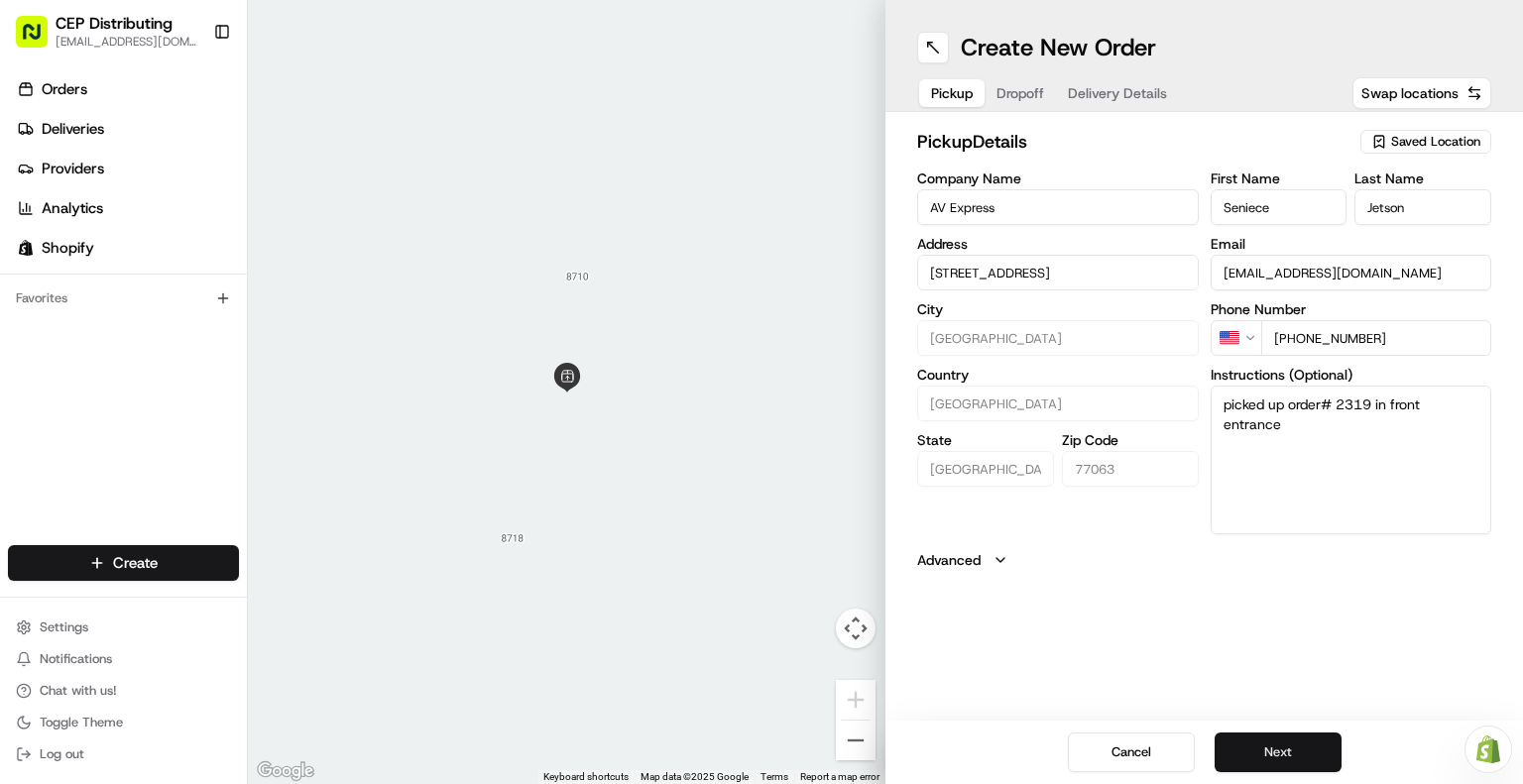 type on "picked up order# 2319 in front entrance" 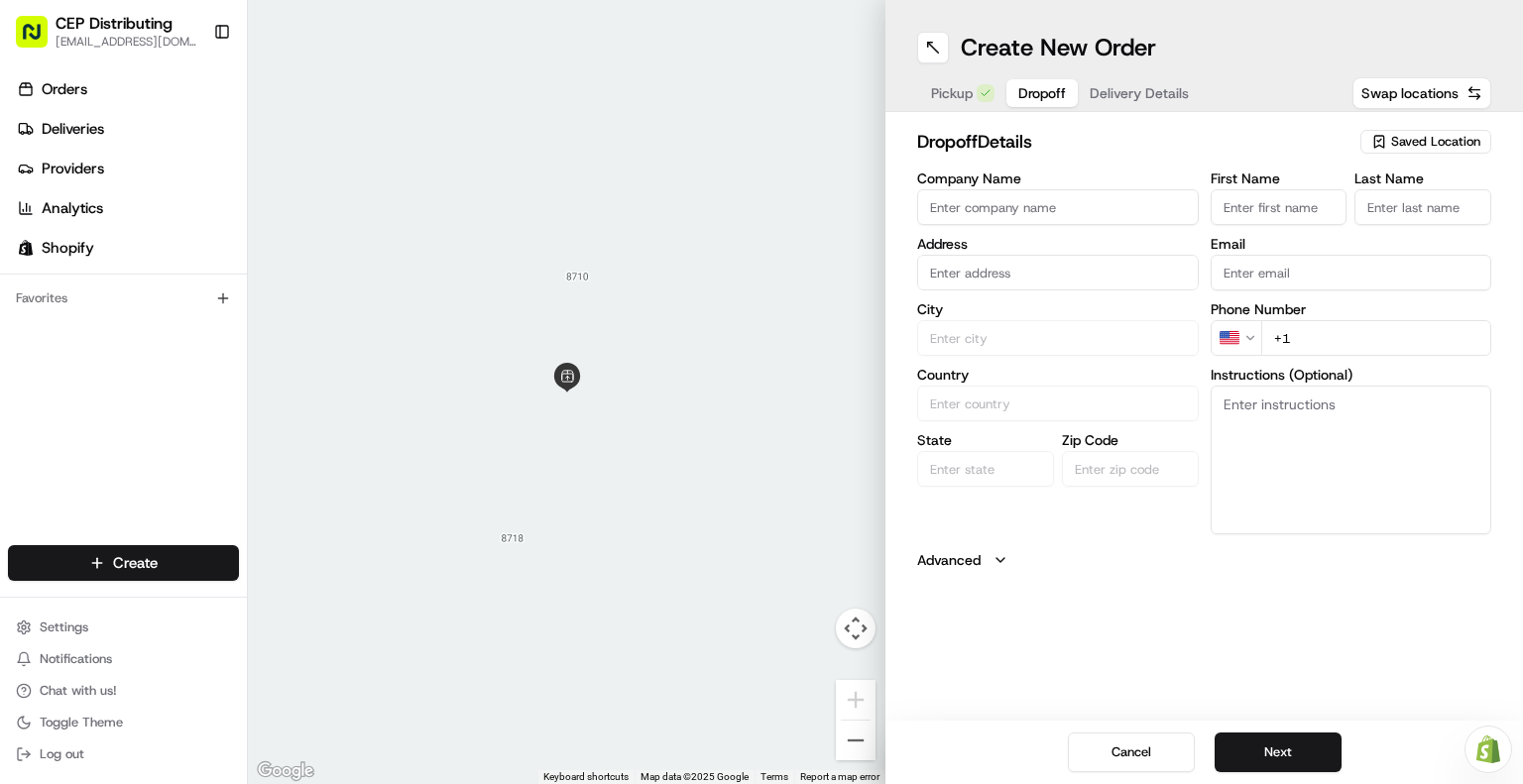 click on "Company Name" at bounding box center (1058, 207) 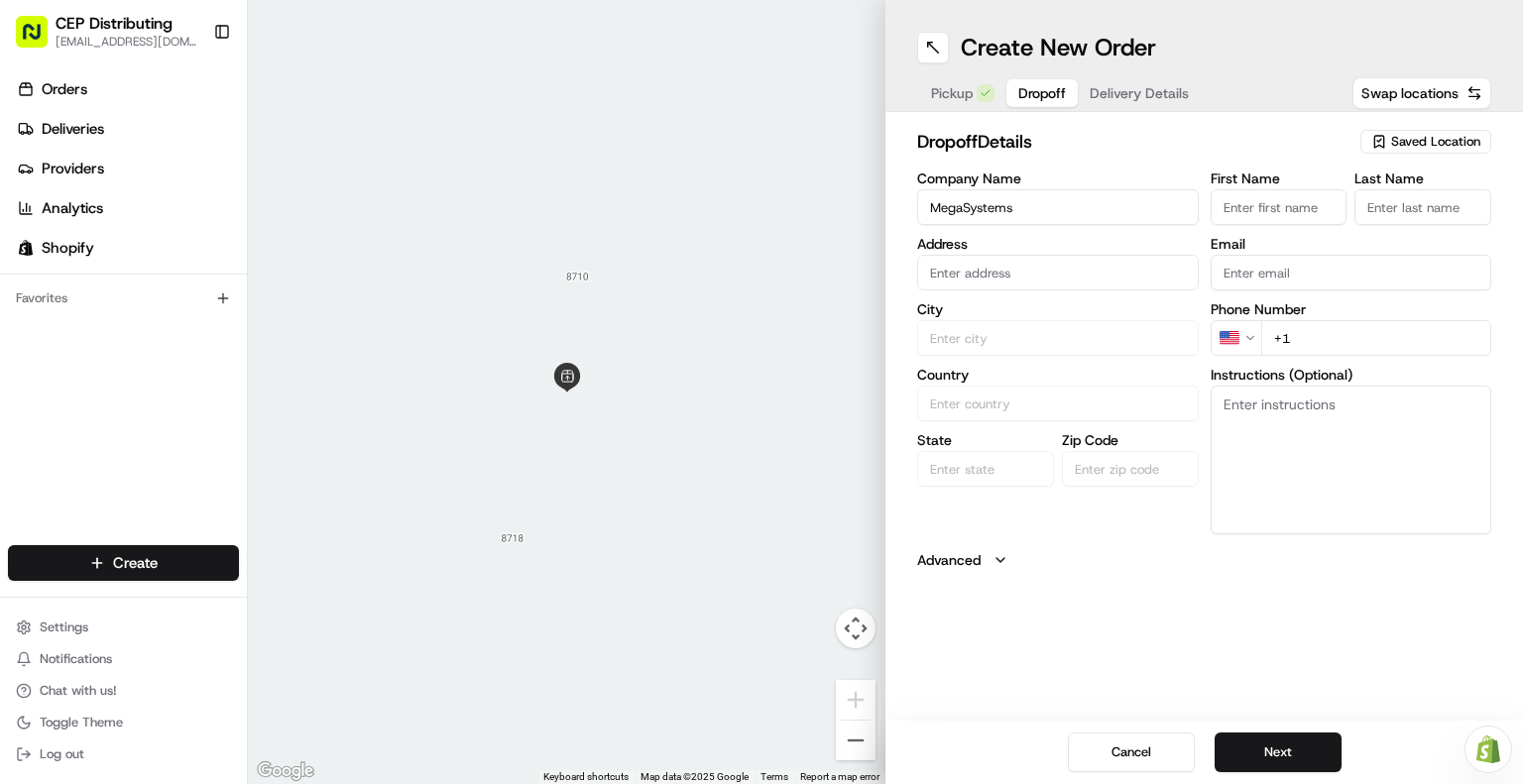 type on "MegaSystems" 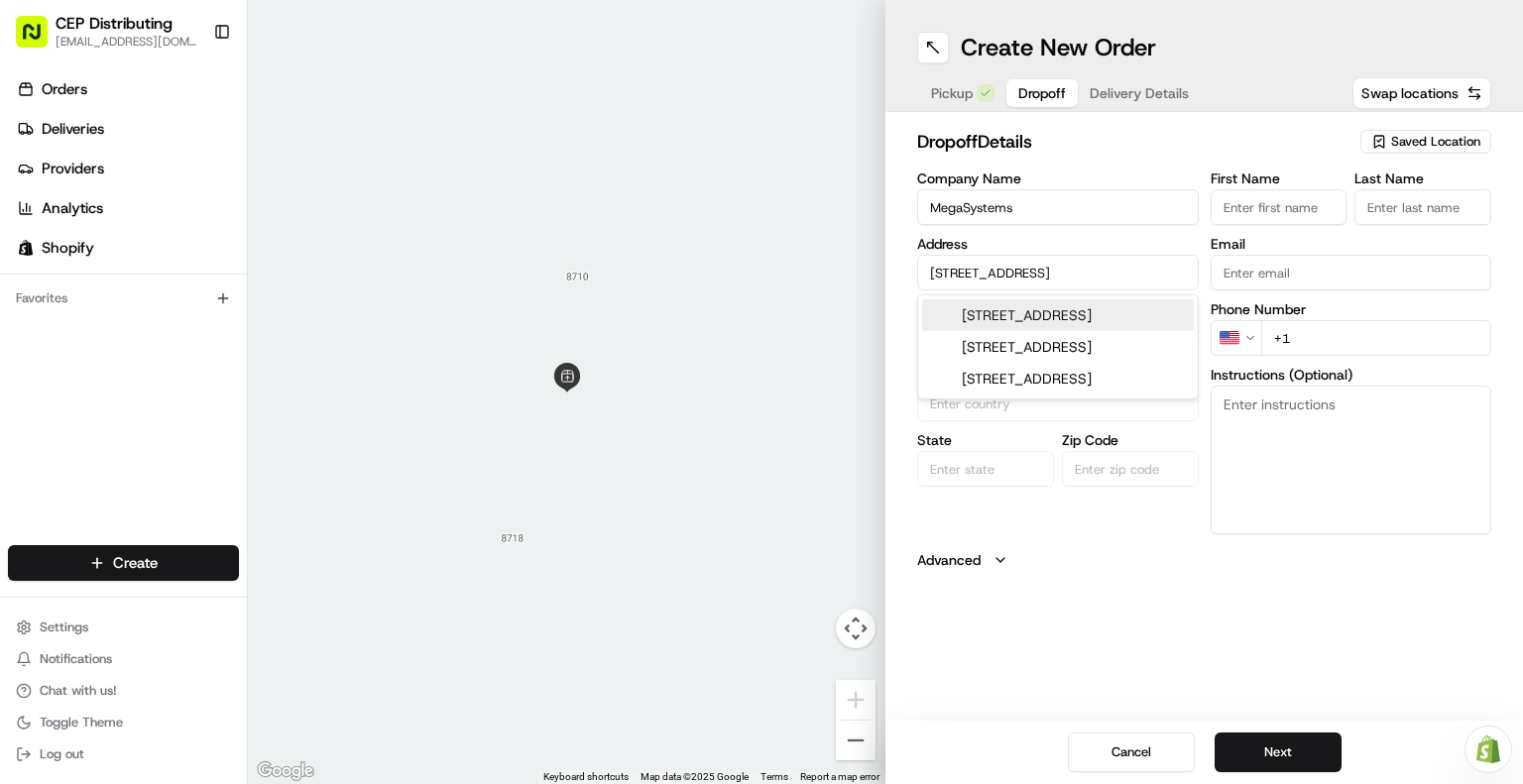 click on "[STREET_ADDRESS]" at bounding box center [1058, 315] 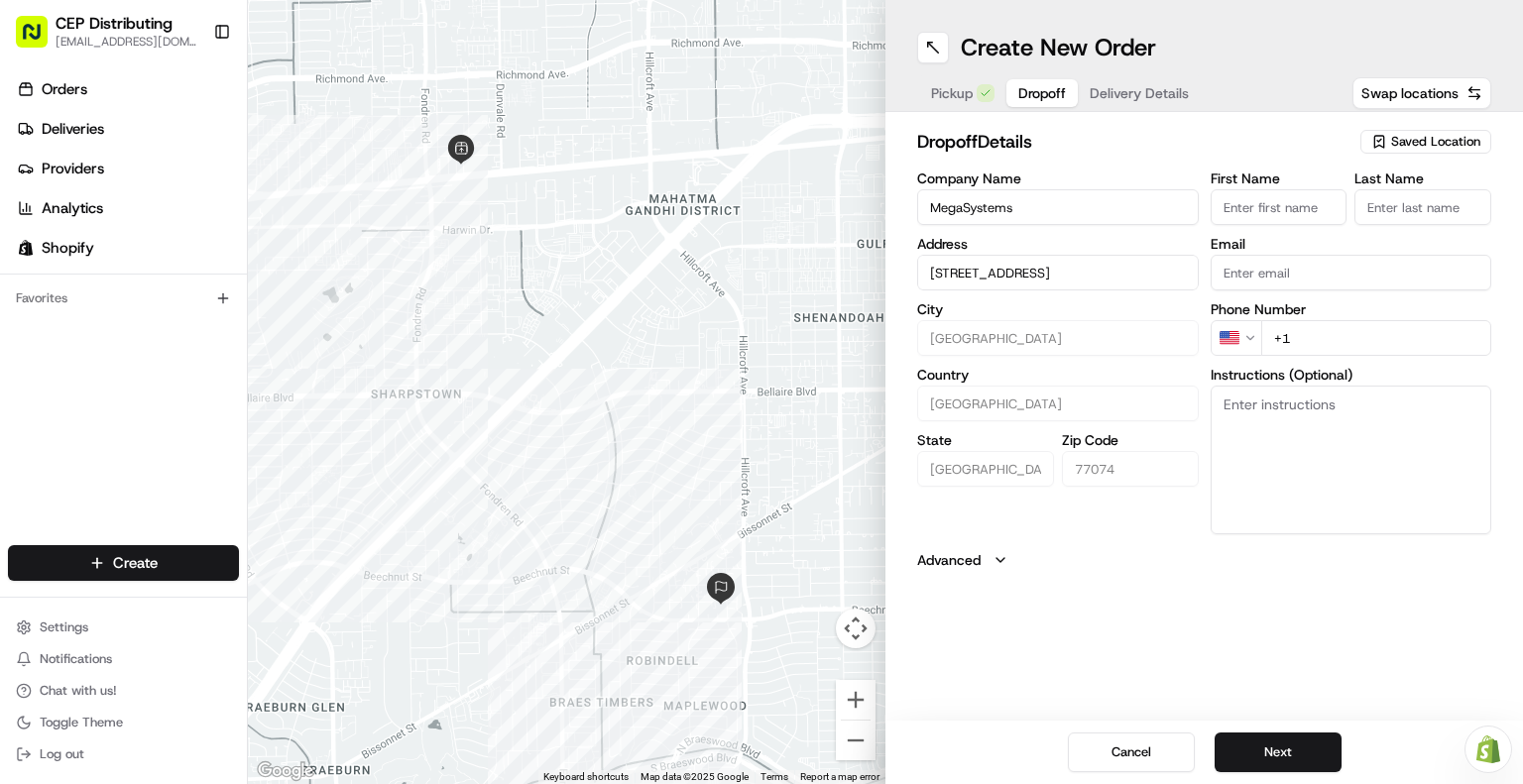 click on "[STREET_ADDRESS]" at bounding box center (1058, 273) 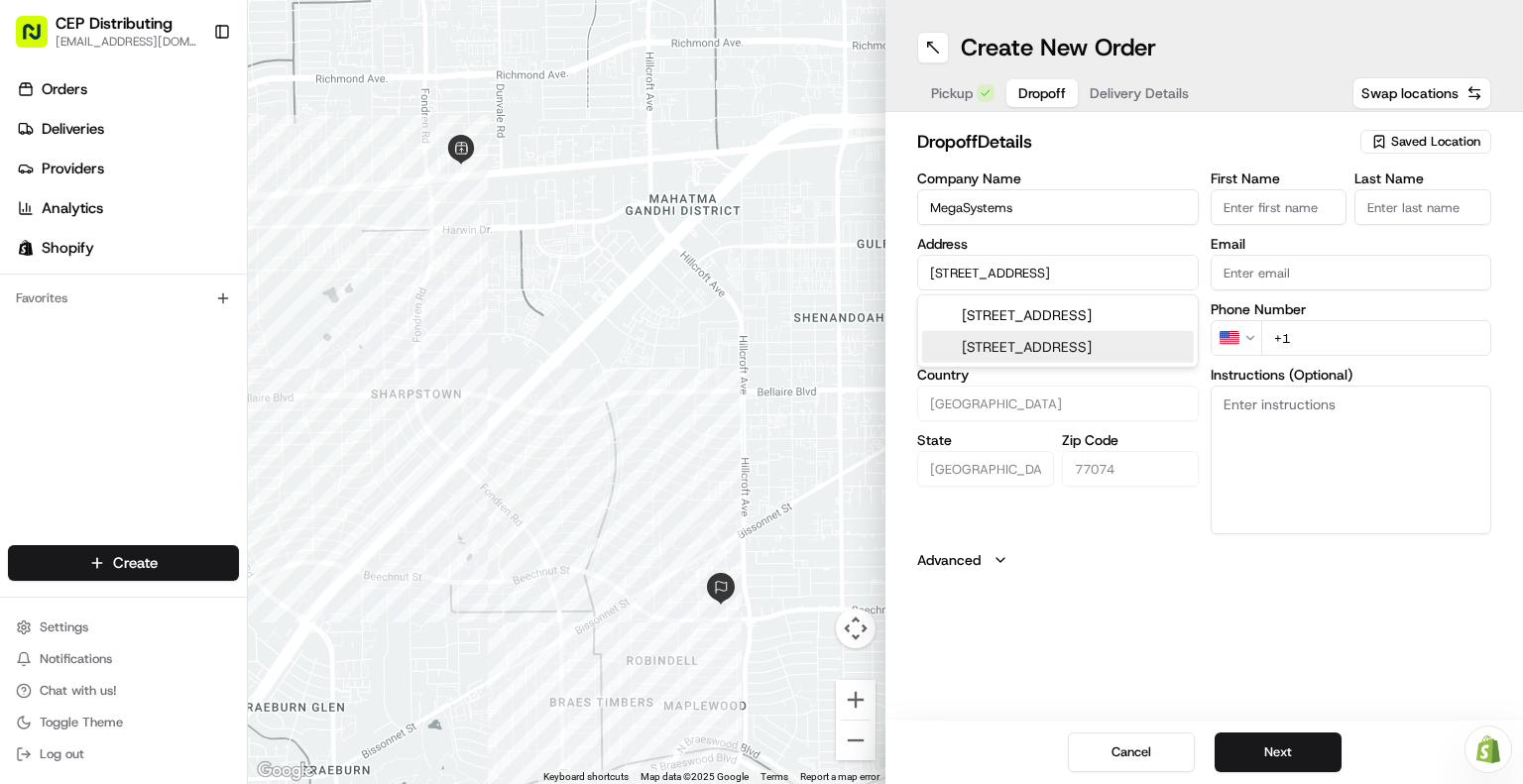 type on "[STREET_ADDRESS]" 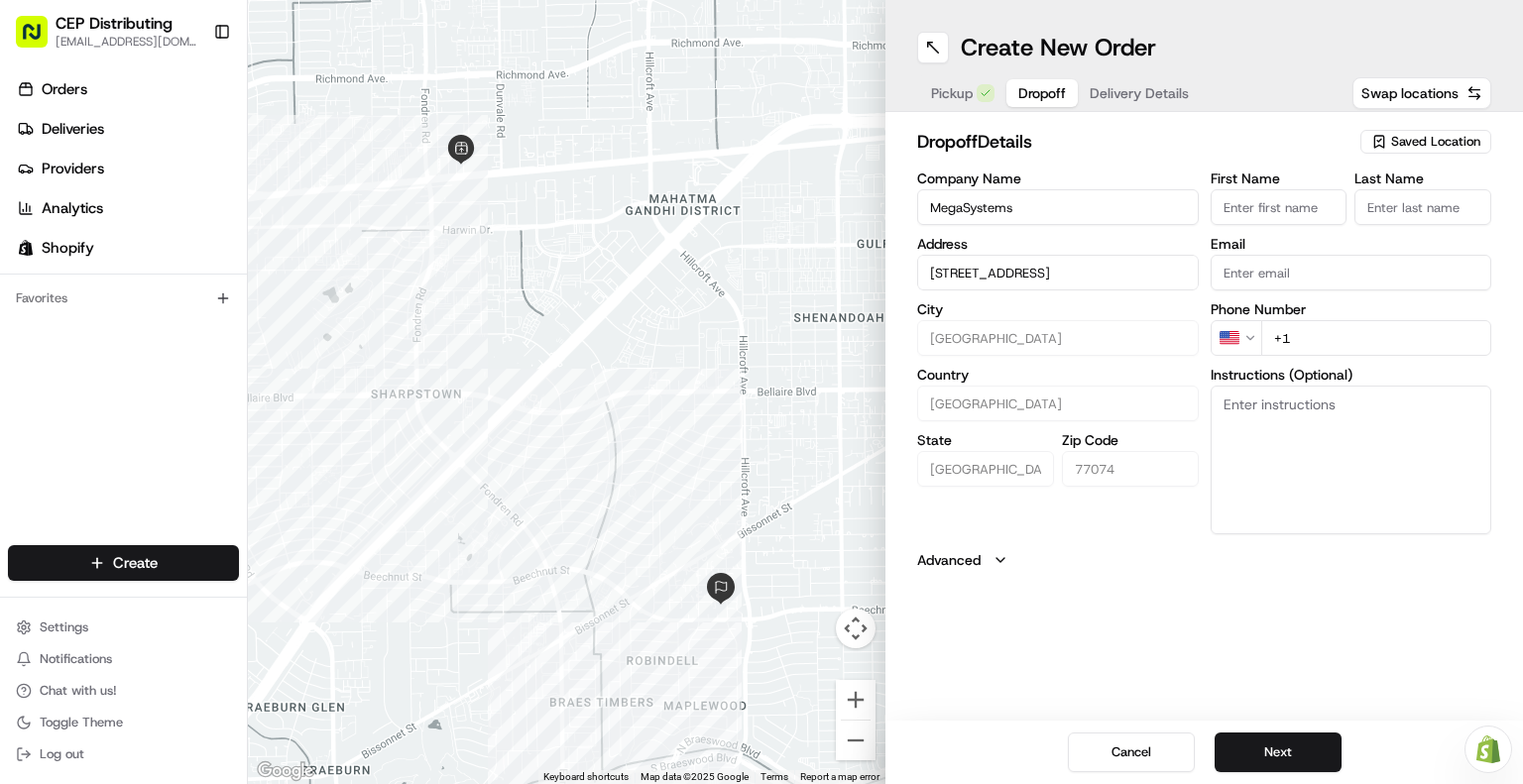 click on "First Name" at bounding box center [1279, 207] 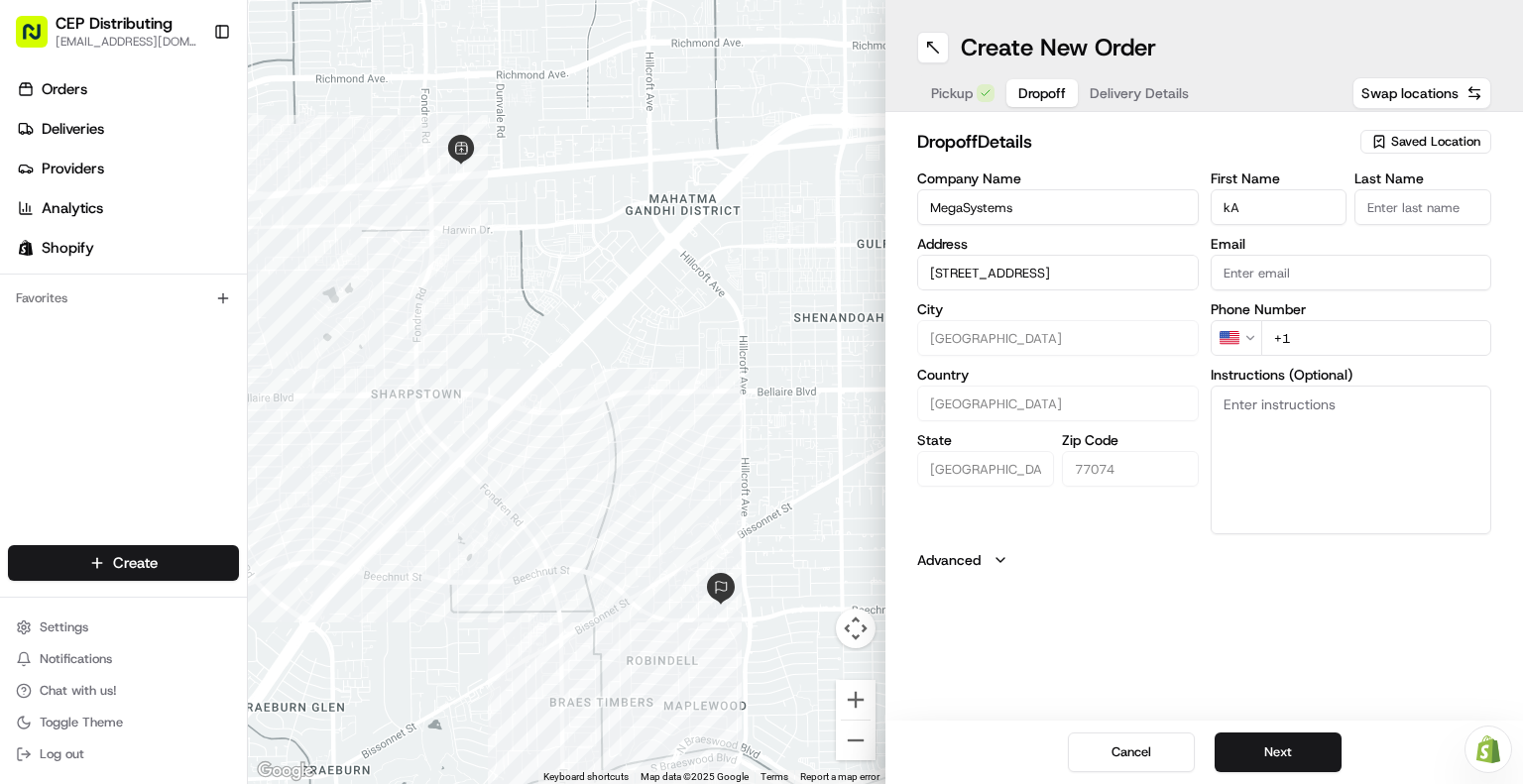 type on "k" 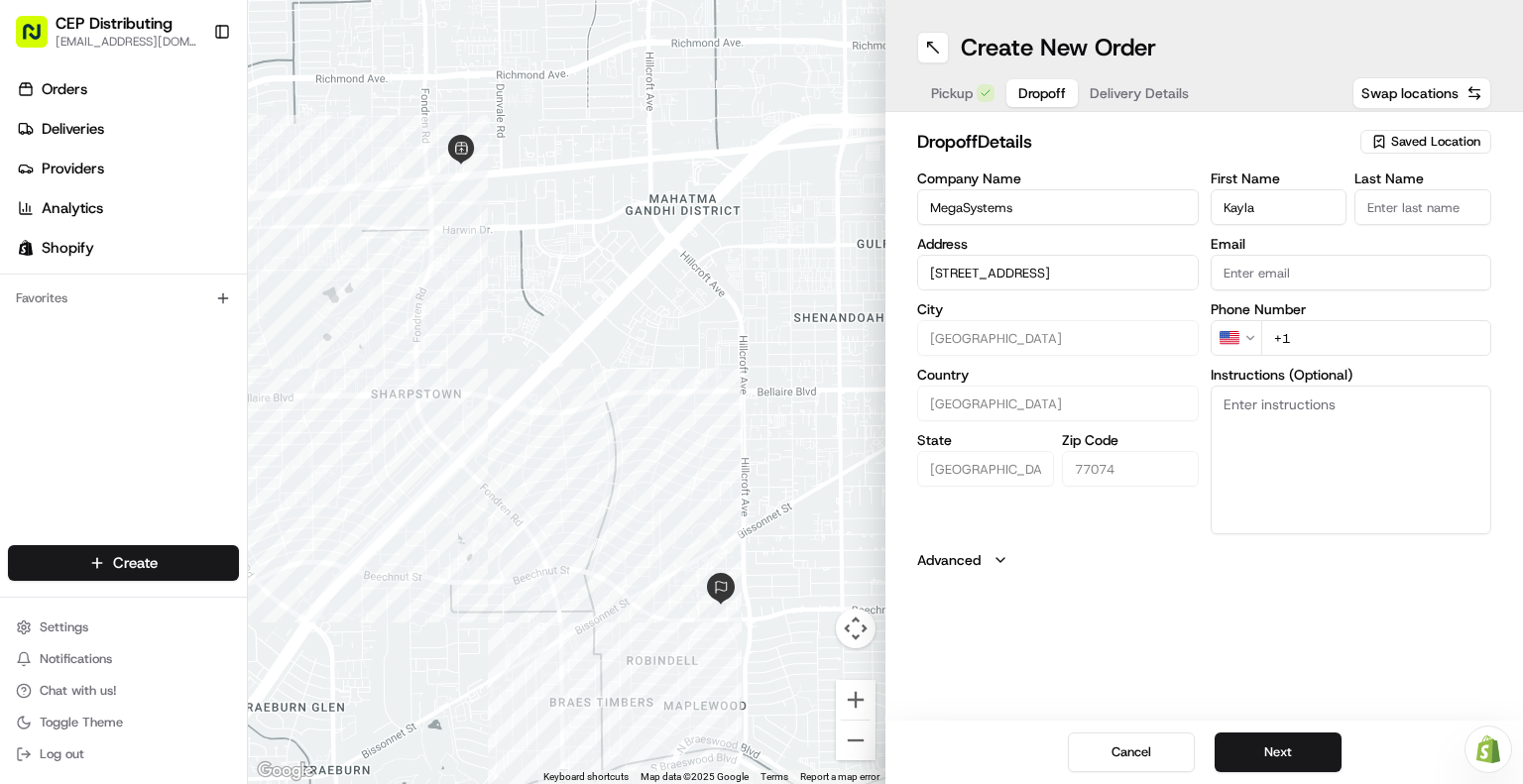 type on "Kayla" 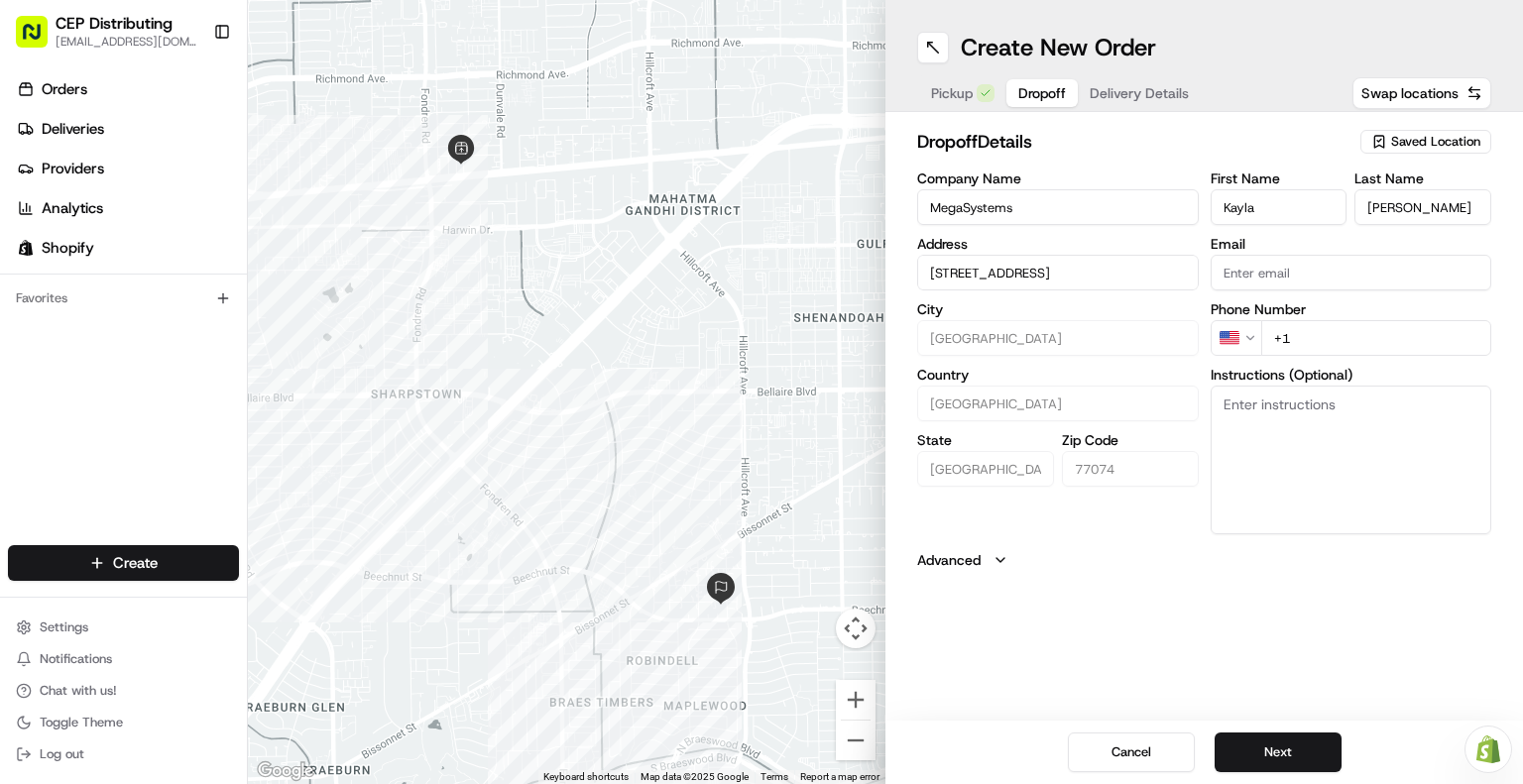 type on "[PERSON_NAME]" 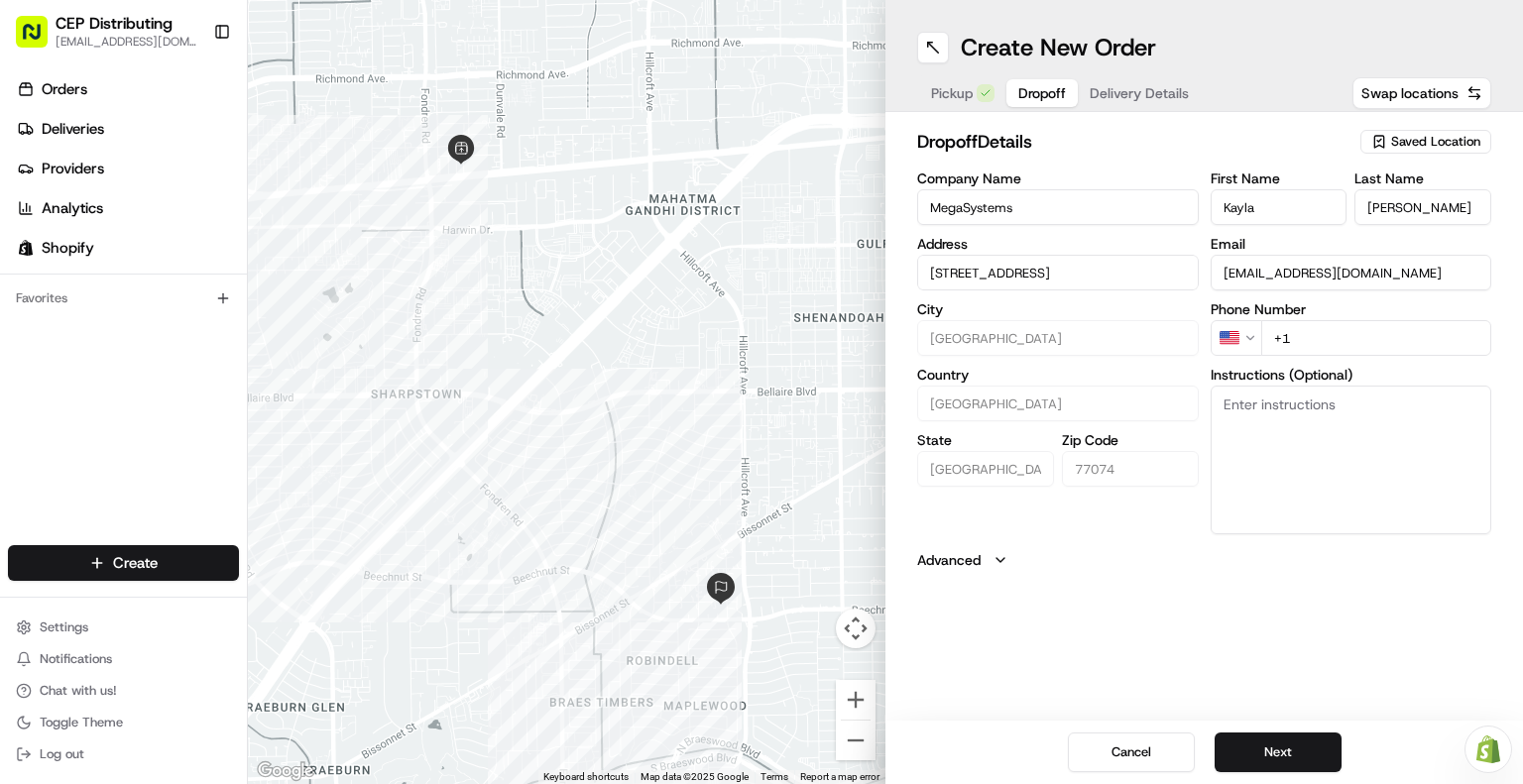 type on "[EMAIL_ADDRESS][DOMAIN_NAME]" 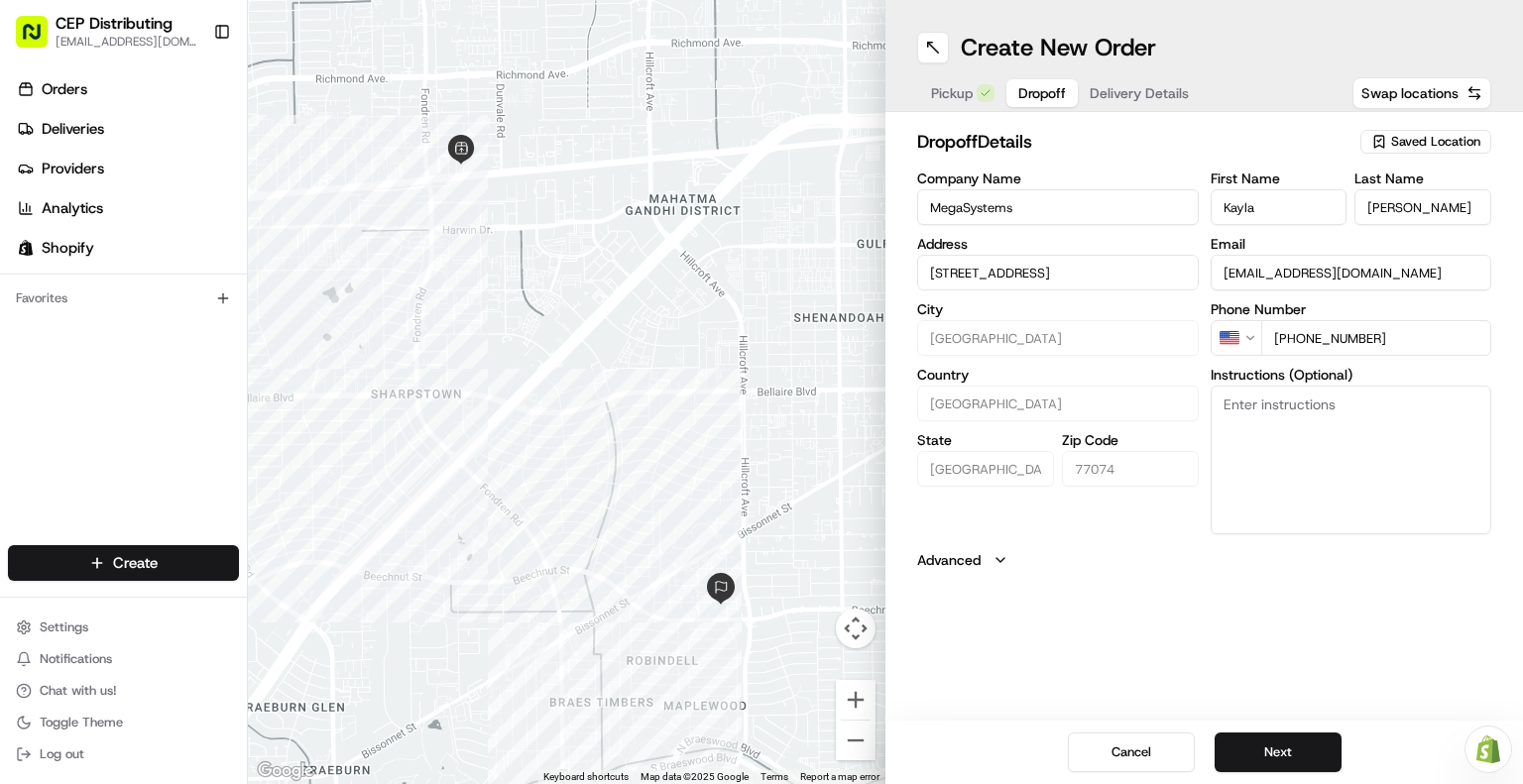 type on "[PHONE_NUMBER]" 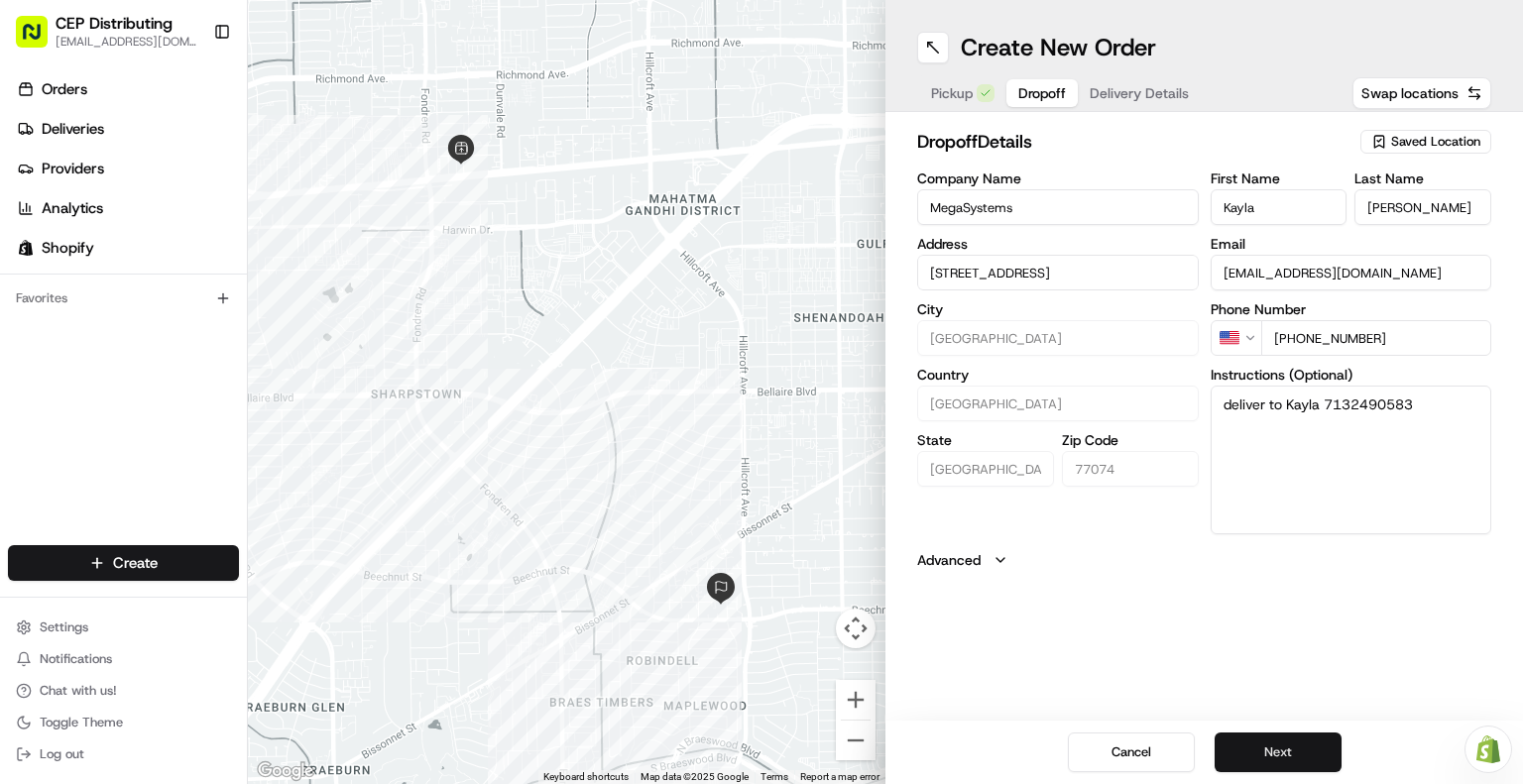type on "deliver to Kayla 7132490583" 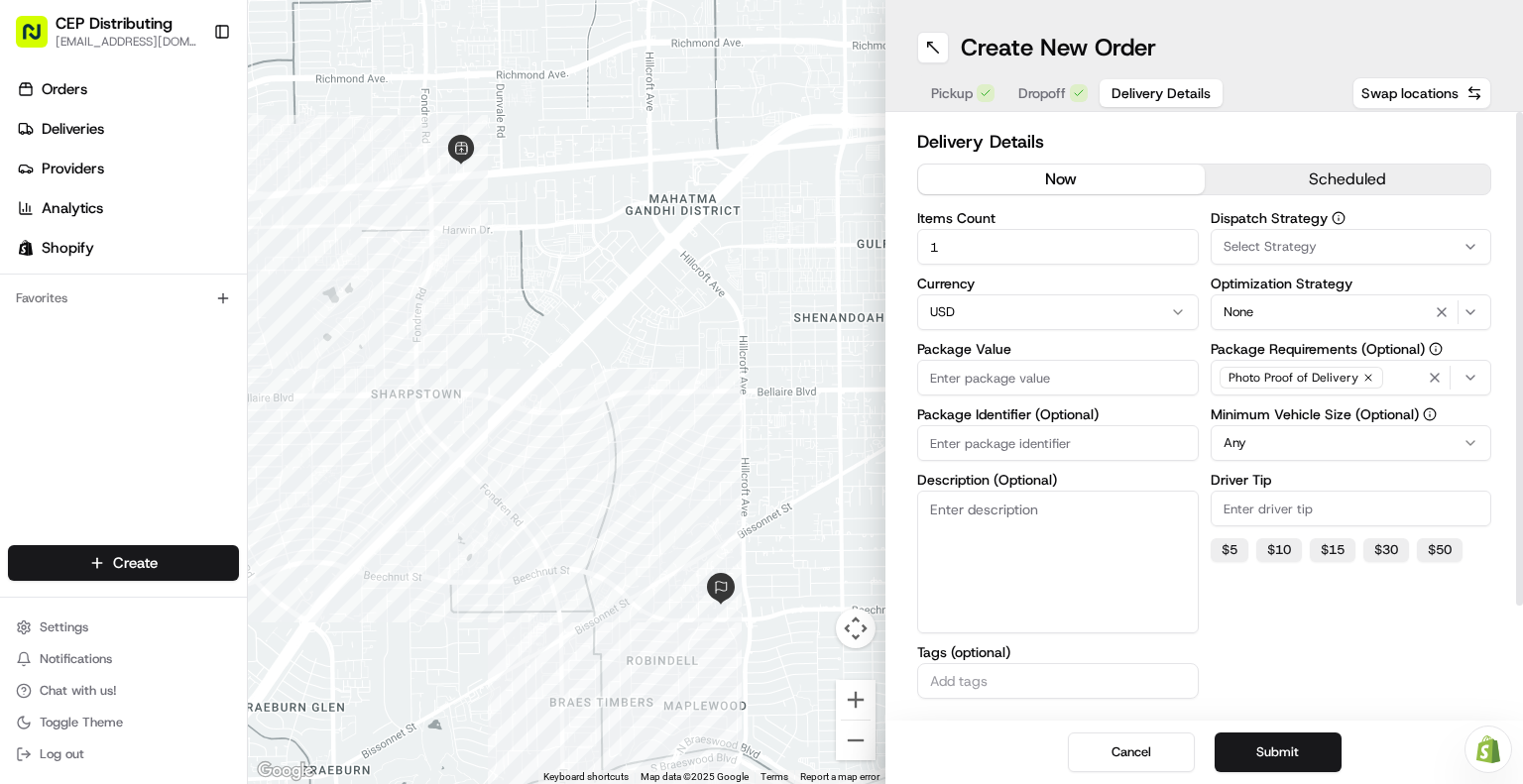 click on "Package Value" at bounding box center [1058, 378] 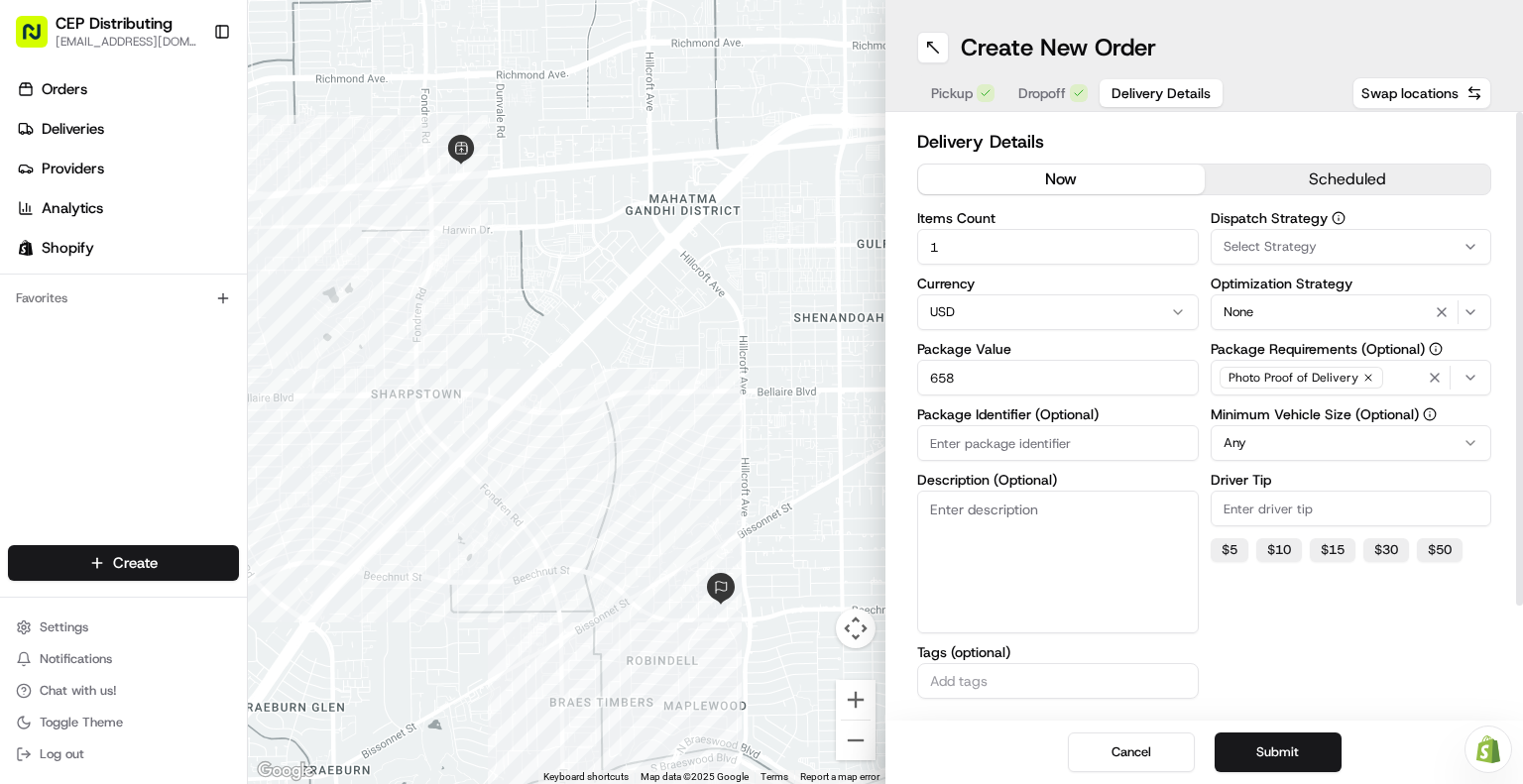 type on "658" 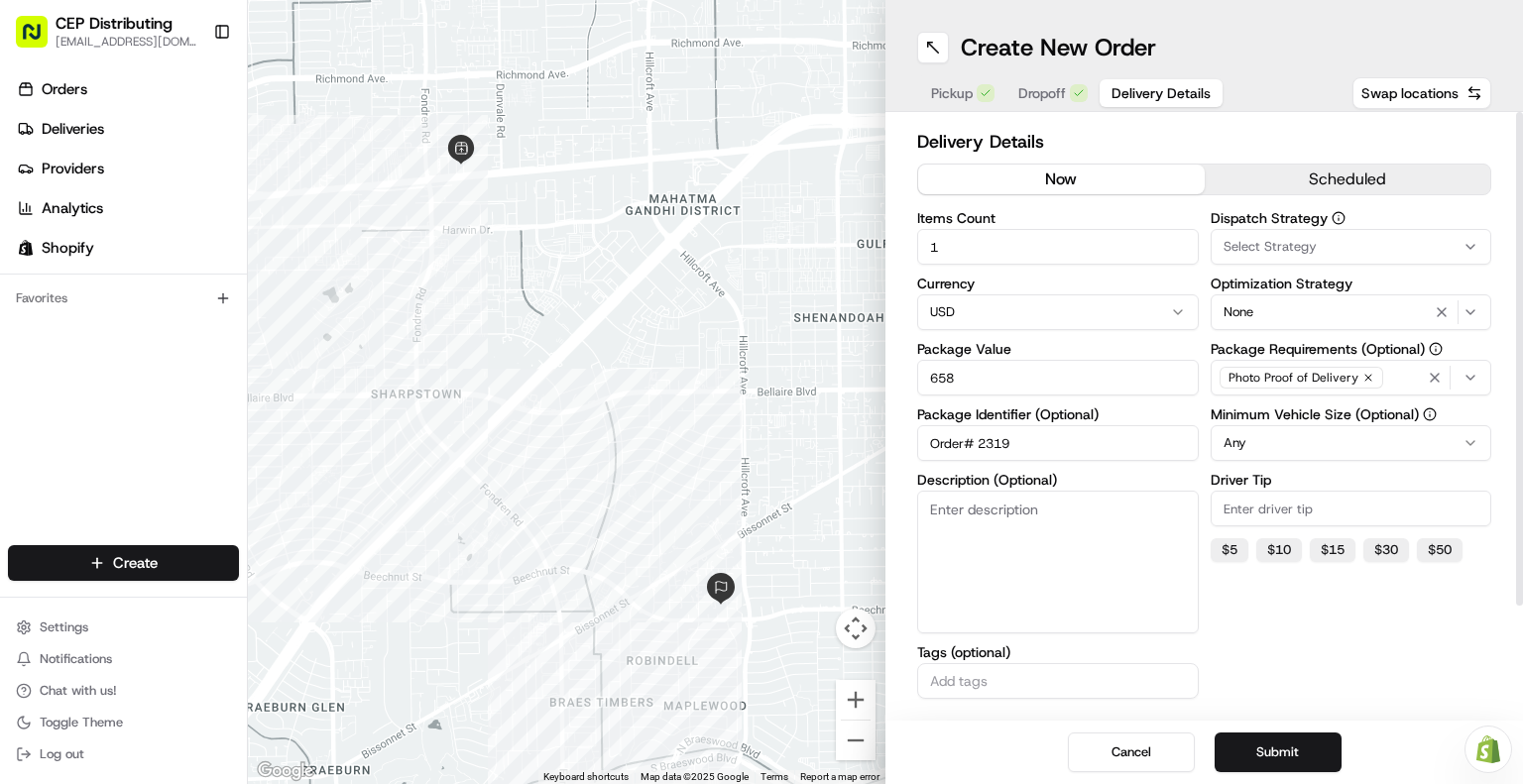 type on "Order# 2319" 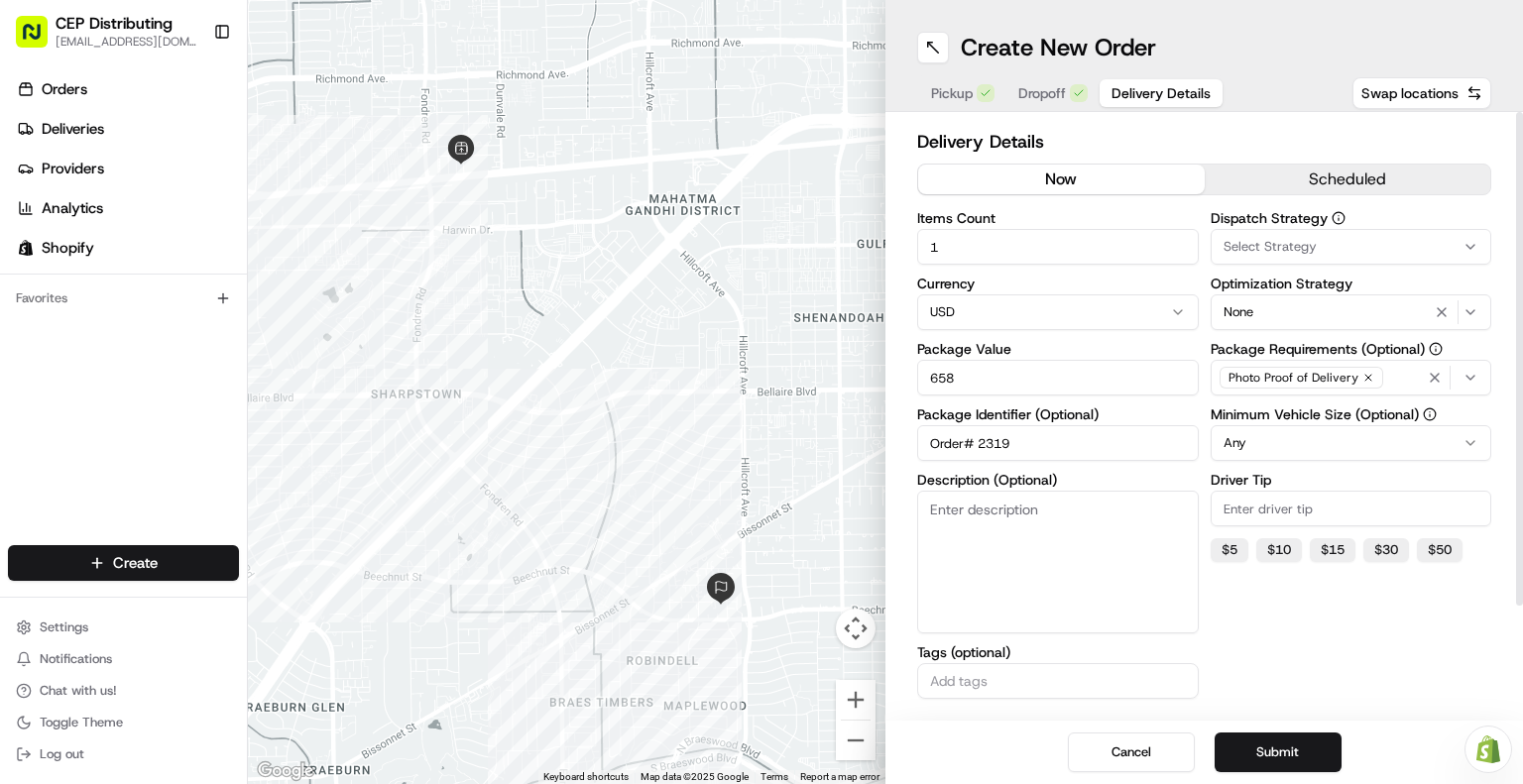 click on "Select Strategy" at bounding box center (1351, 247) 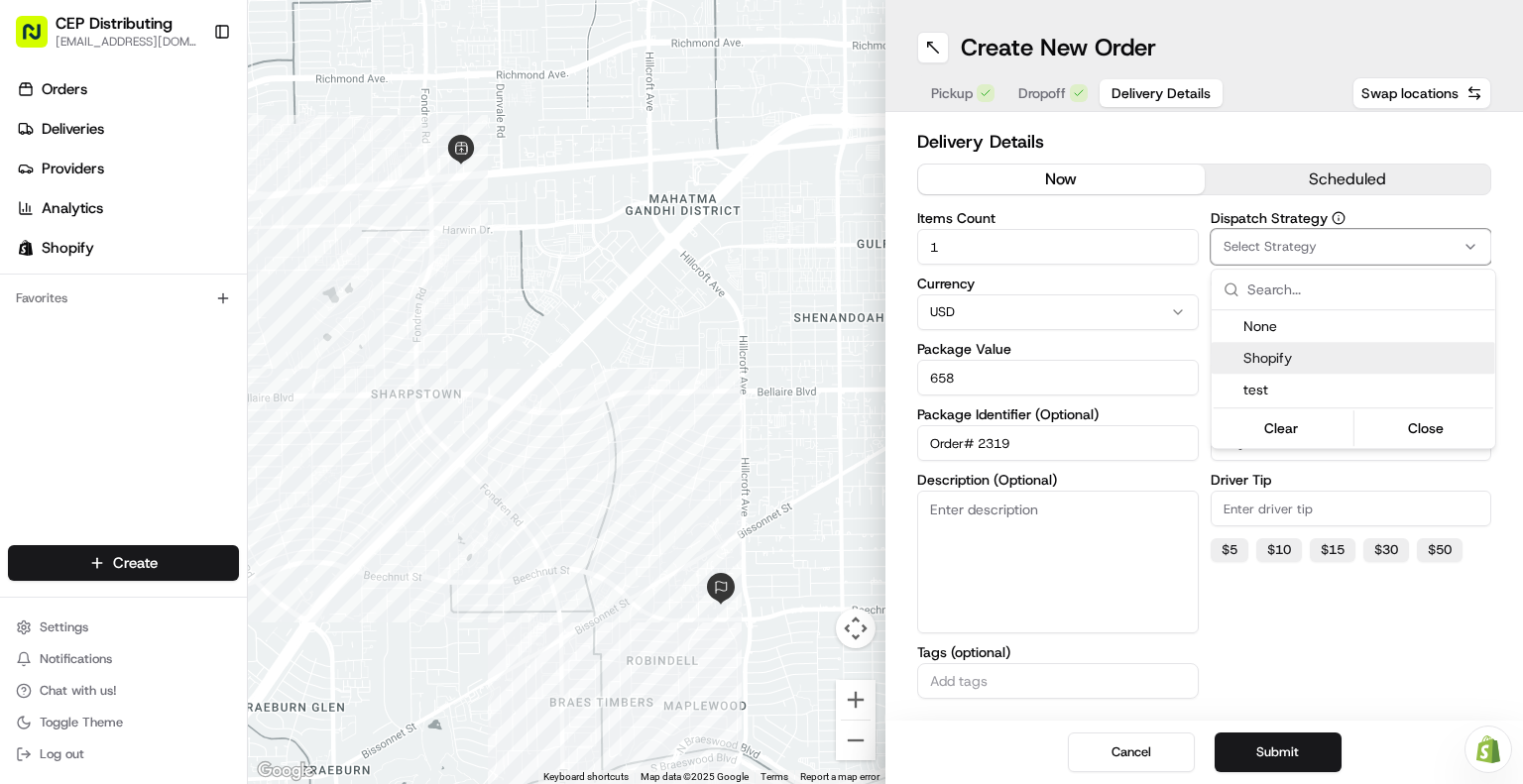 click on "Shopify" at bounding box center (1365, 358) 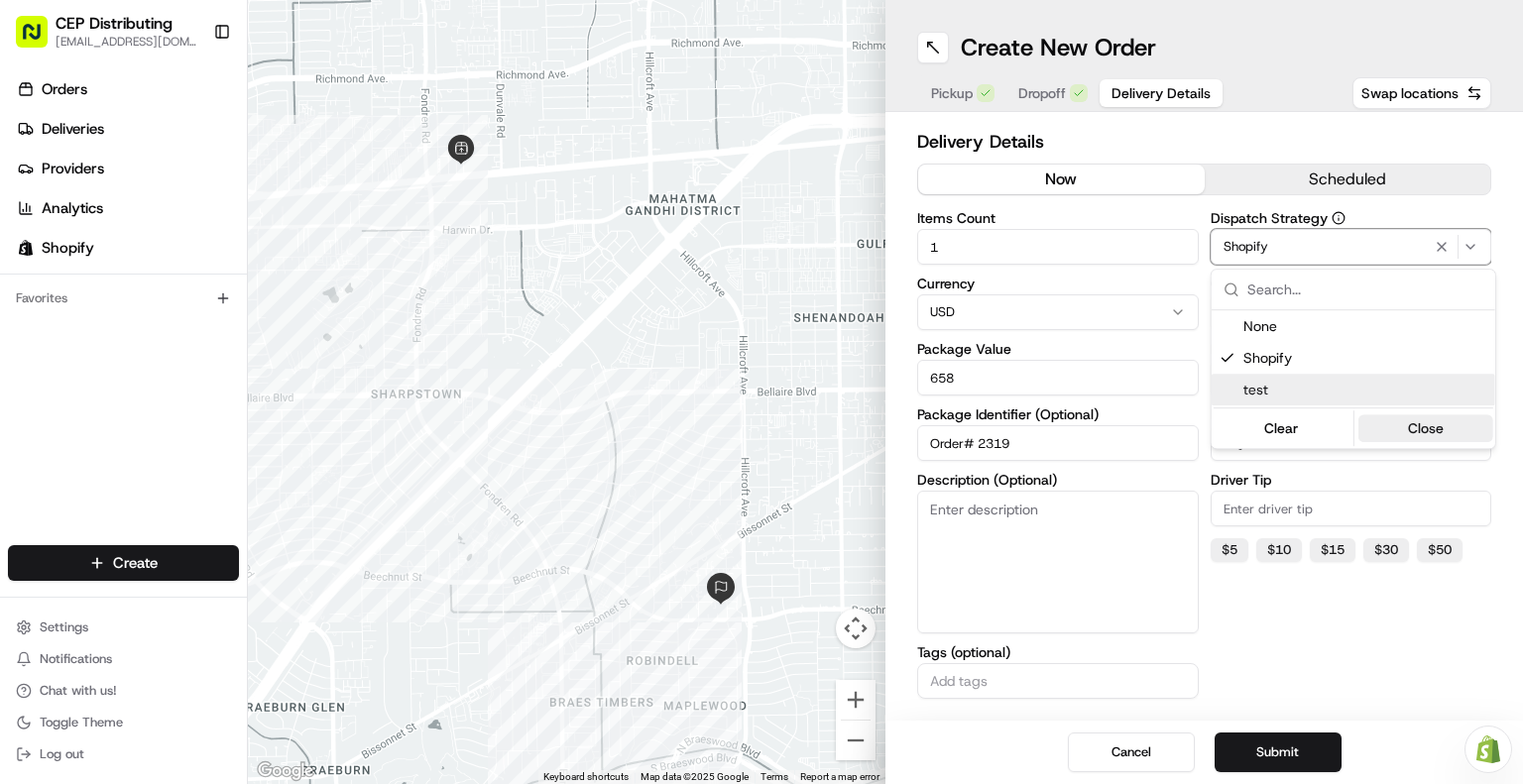 click on "Close" at bounding box center [1425, 428] 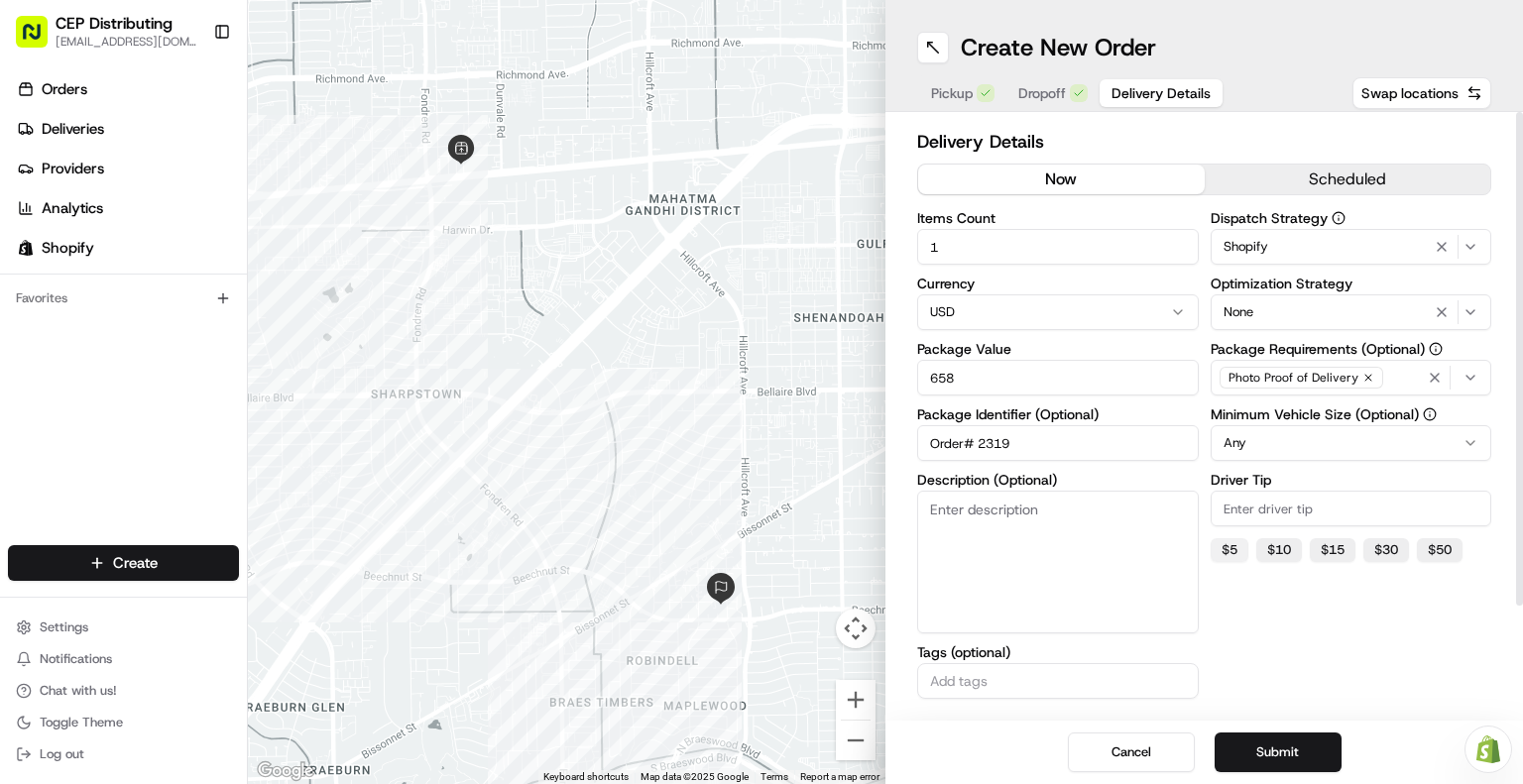 click on "$ 5" at bounding box center (1230, 550) 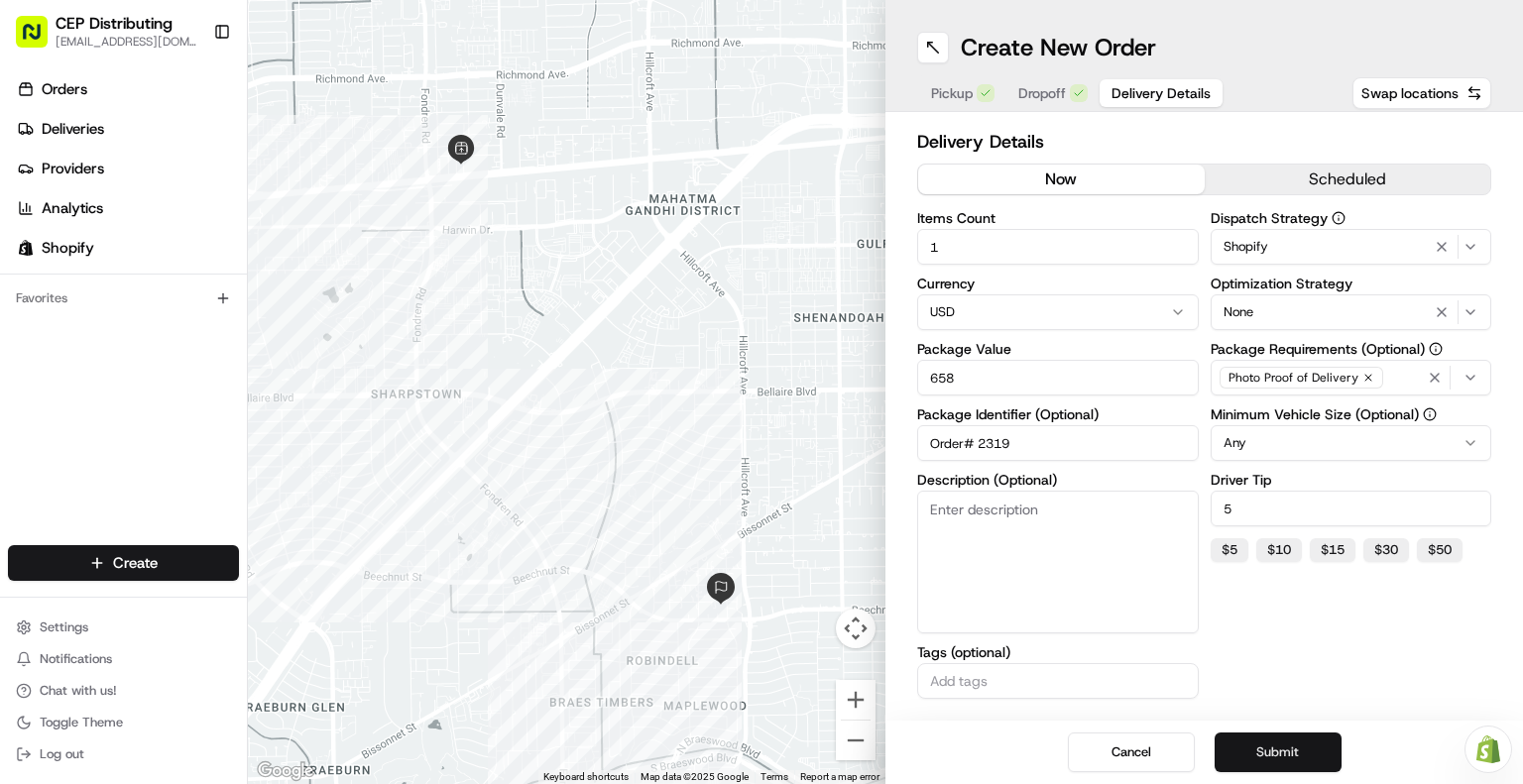 click on "Submit" at bounding box center (1278, 752) 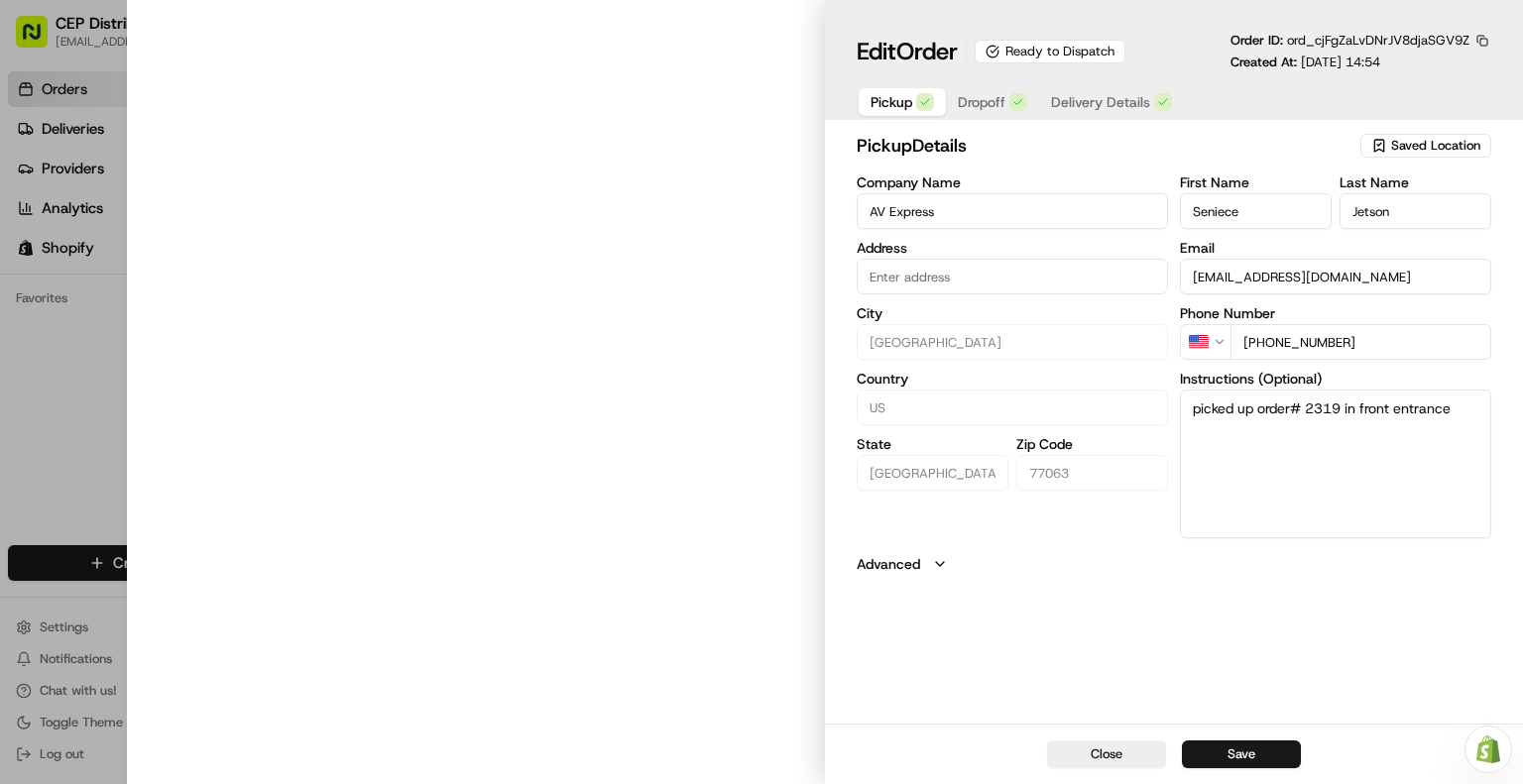 type on "[STREET_ADDRESS]" 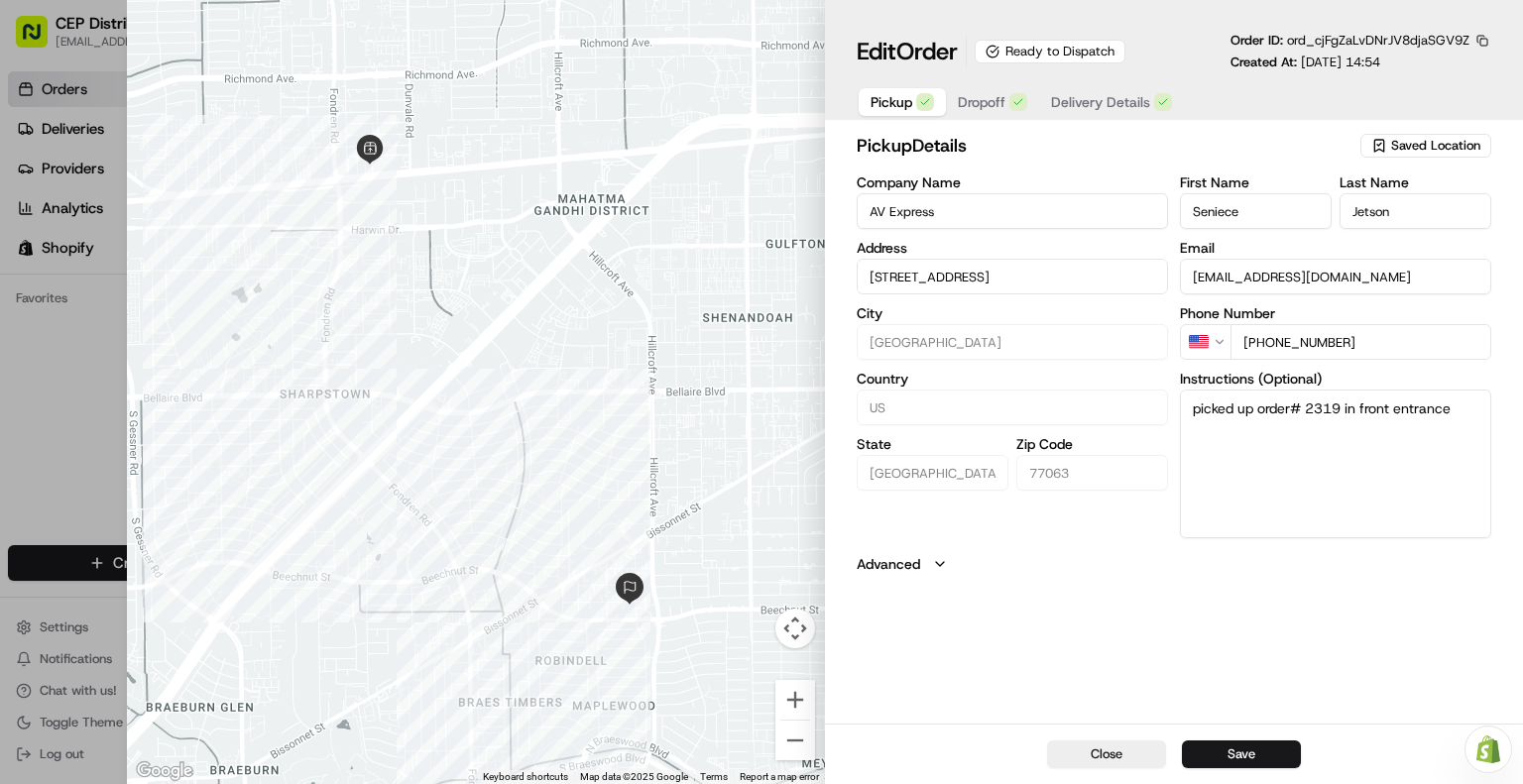 click on "Close Save" at bounding box center (1174, 753) 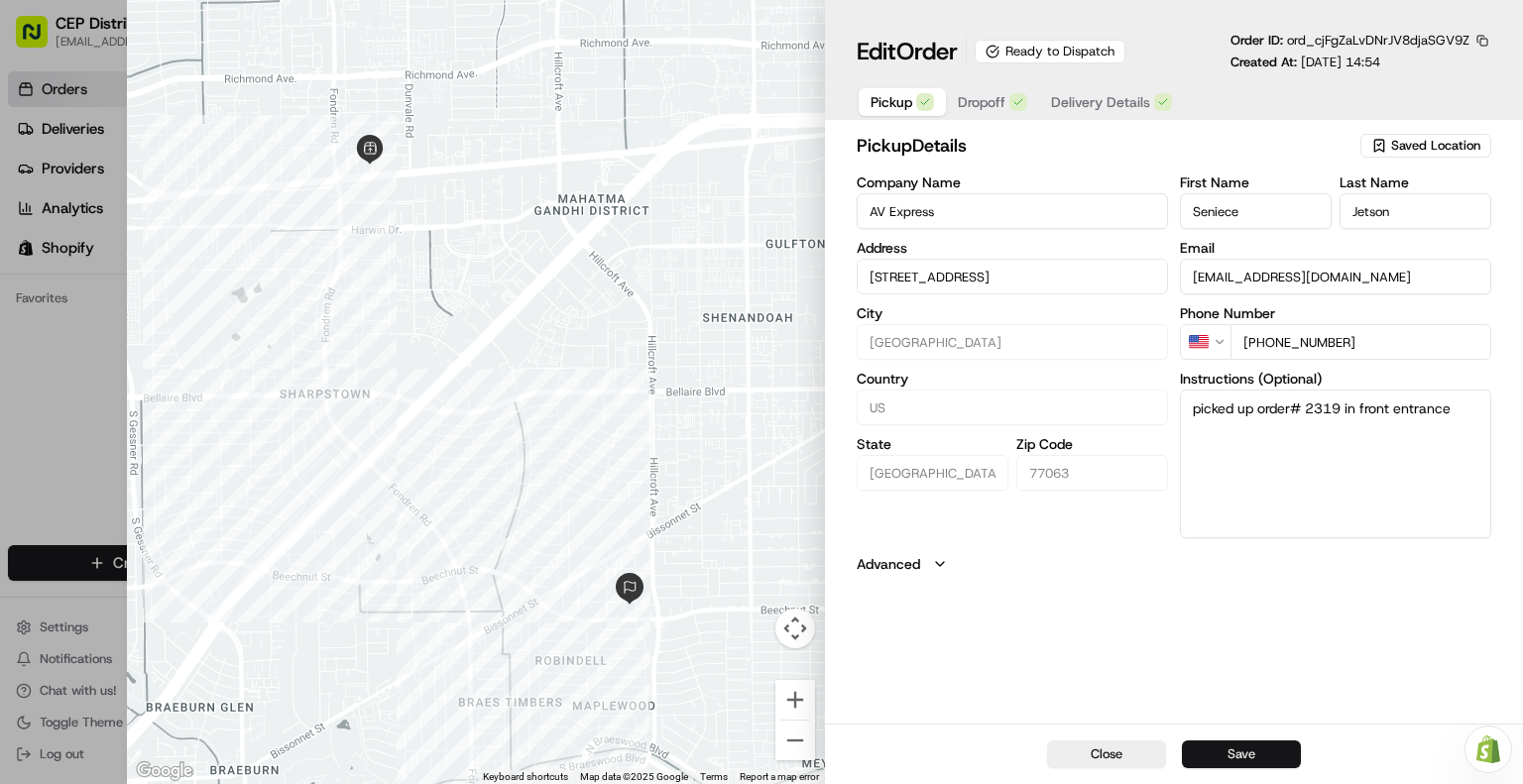 click on "Save" at bounding box center (1241, 754) 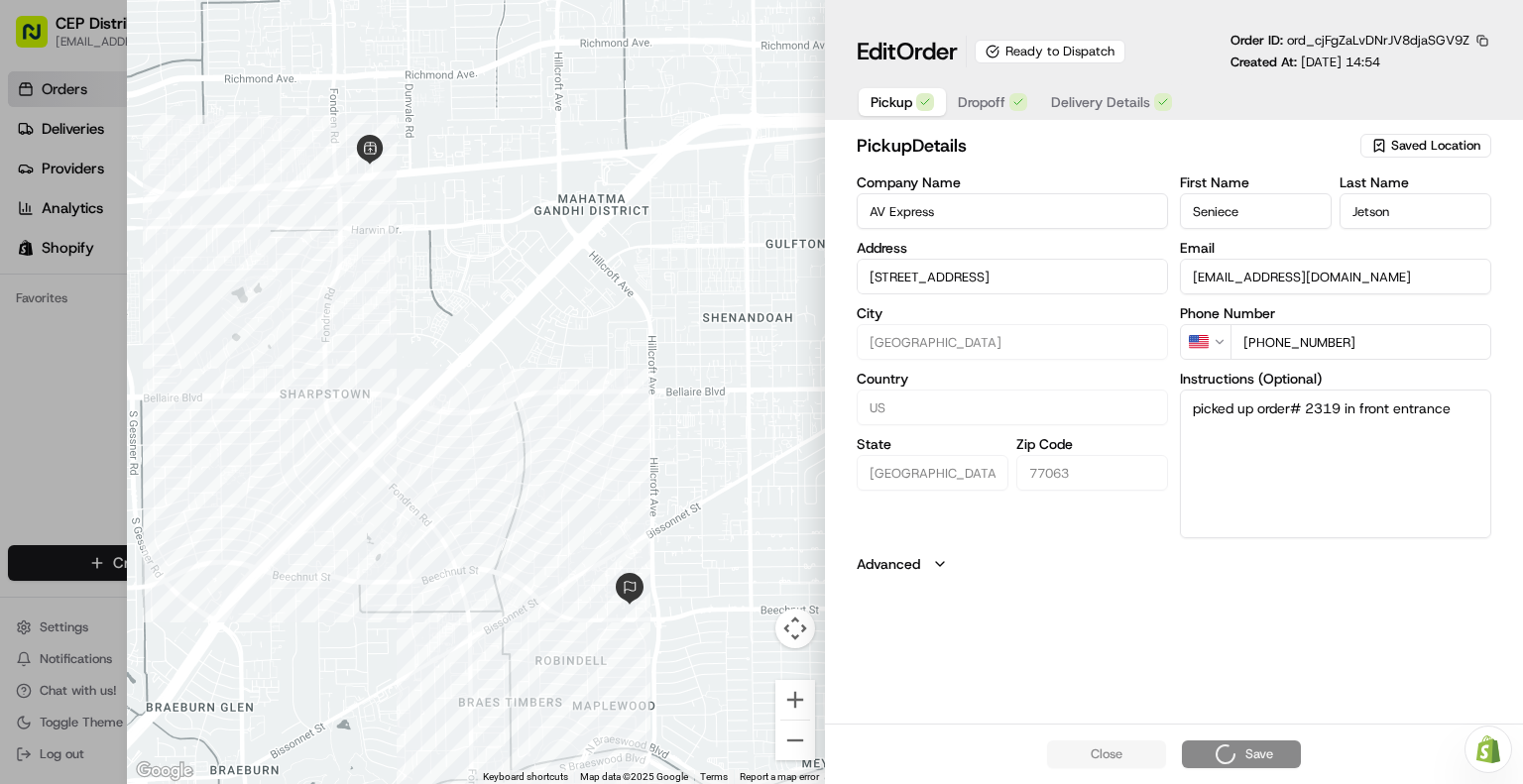 type 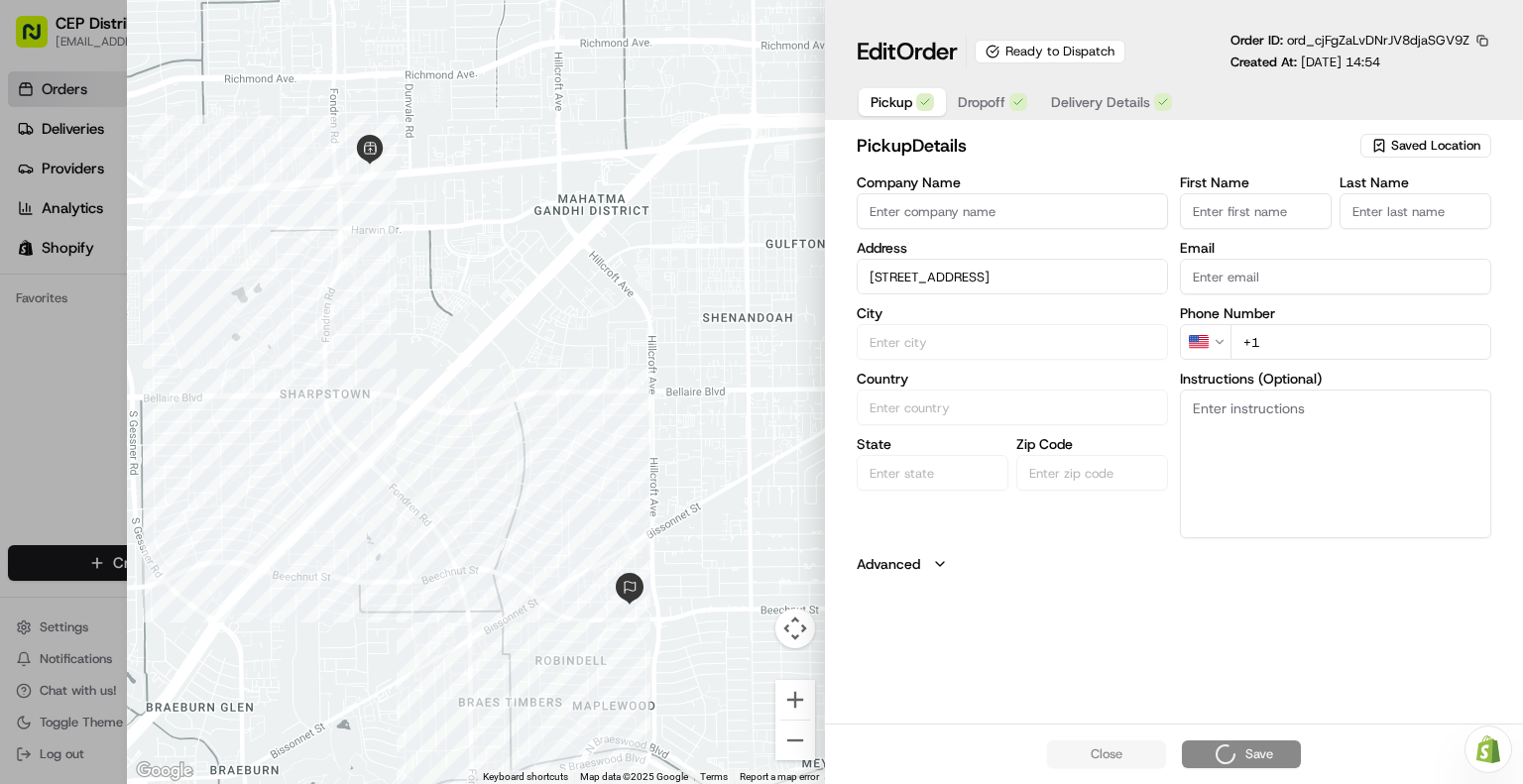 type 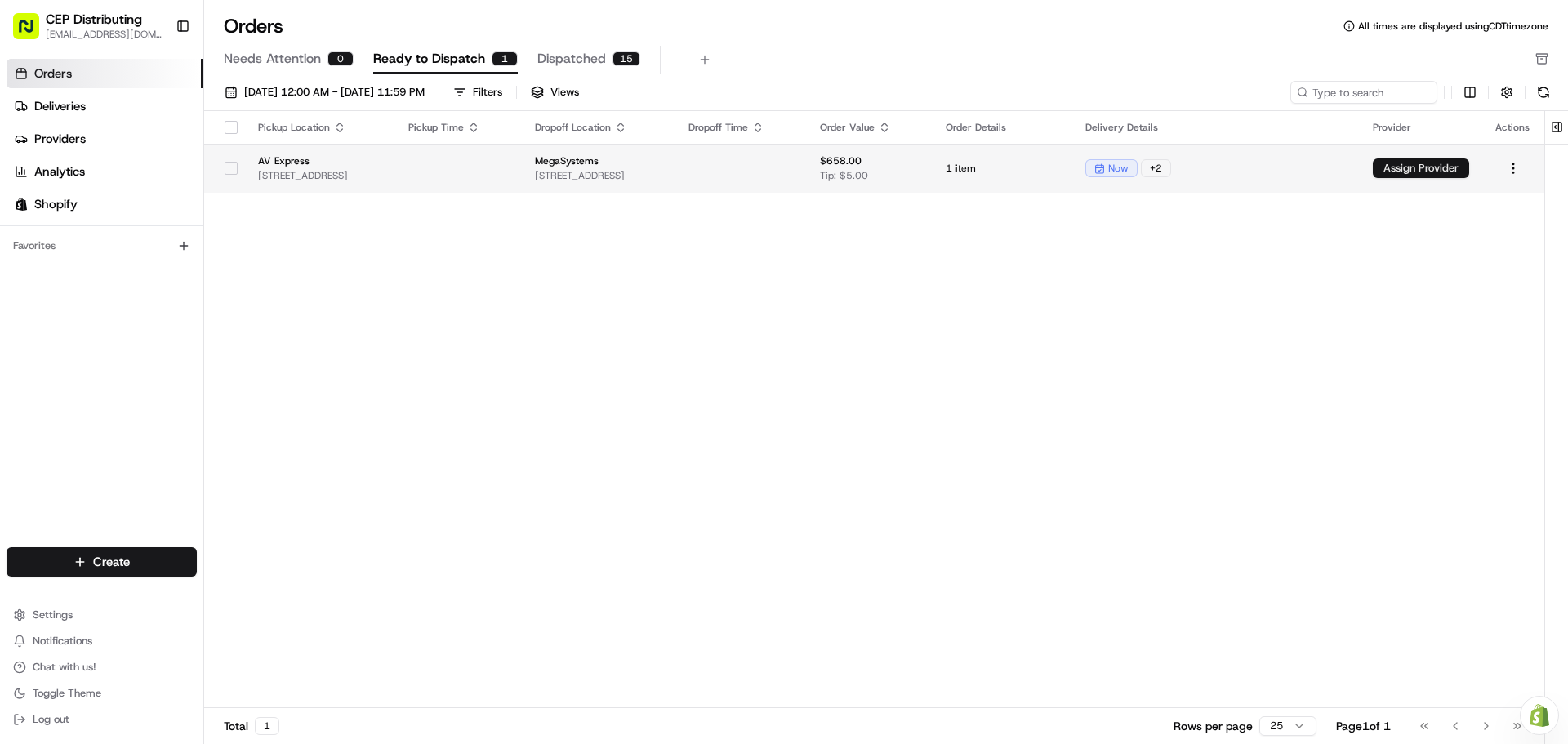 click on "Assign Provider" at bounding box center (1421, 168) 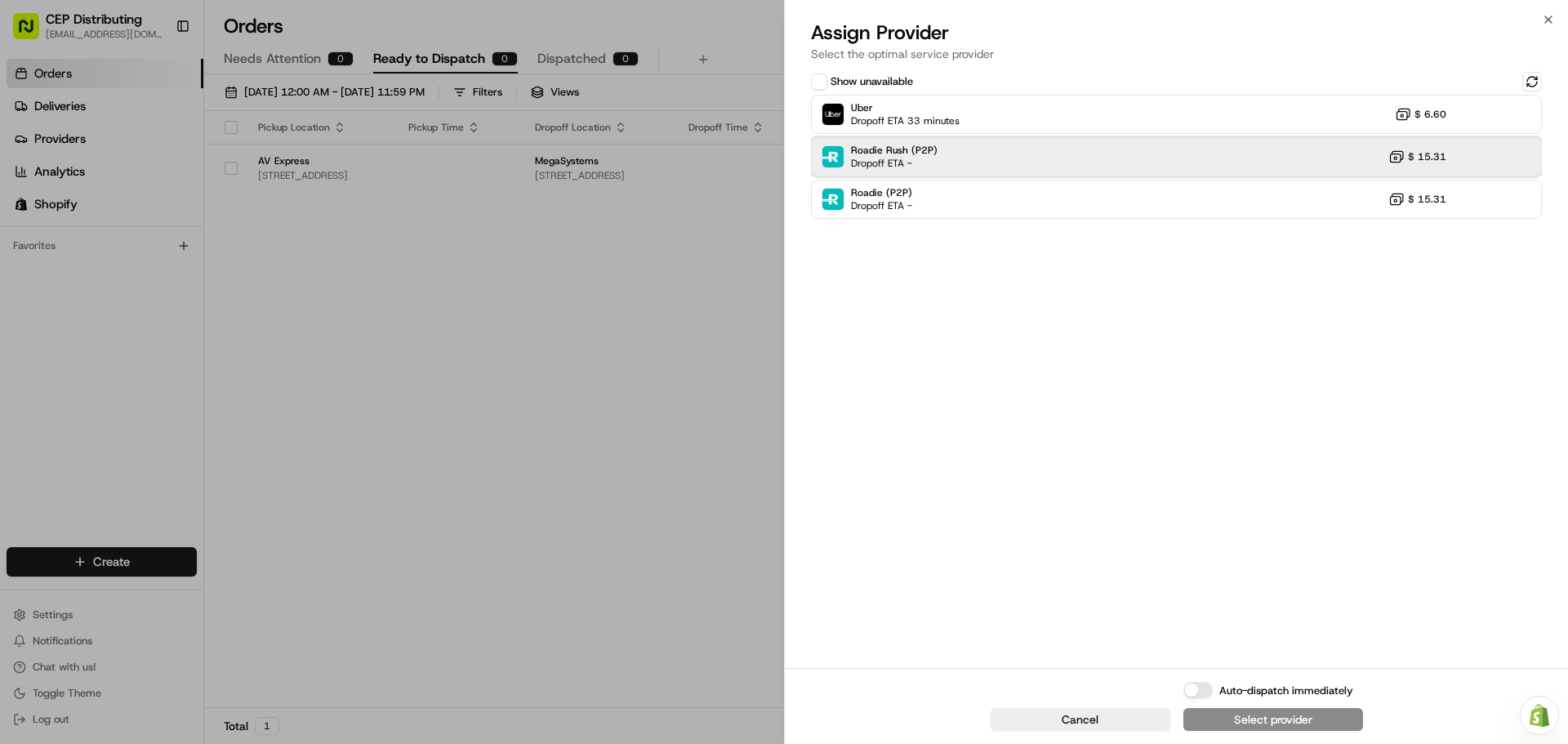 click on "Roadie Rush (P2P) Dropoff ETA   - $   15.31" at bounding box center [1176, 157] 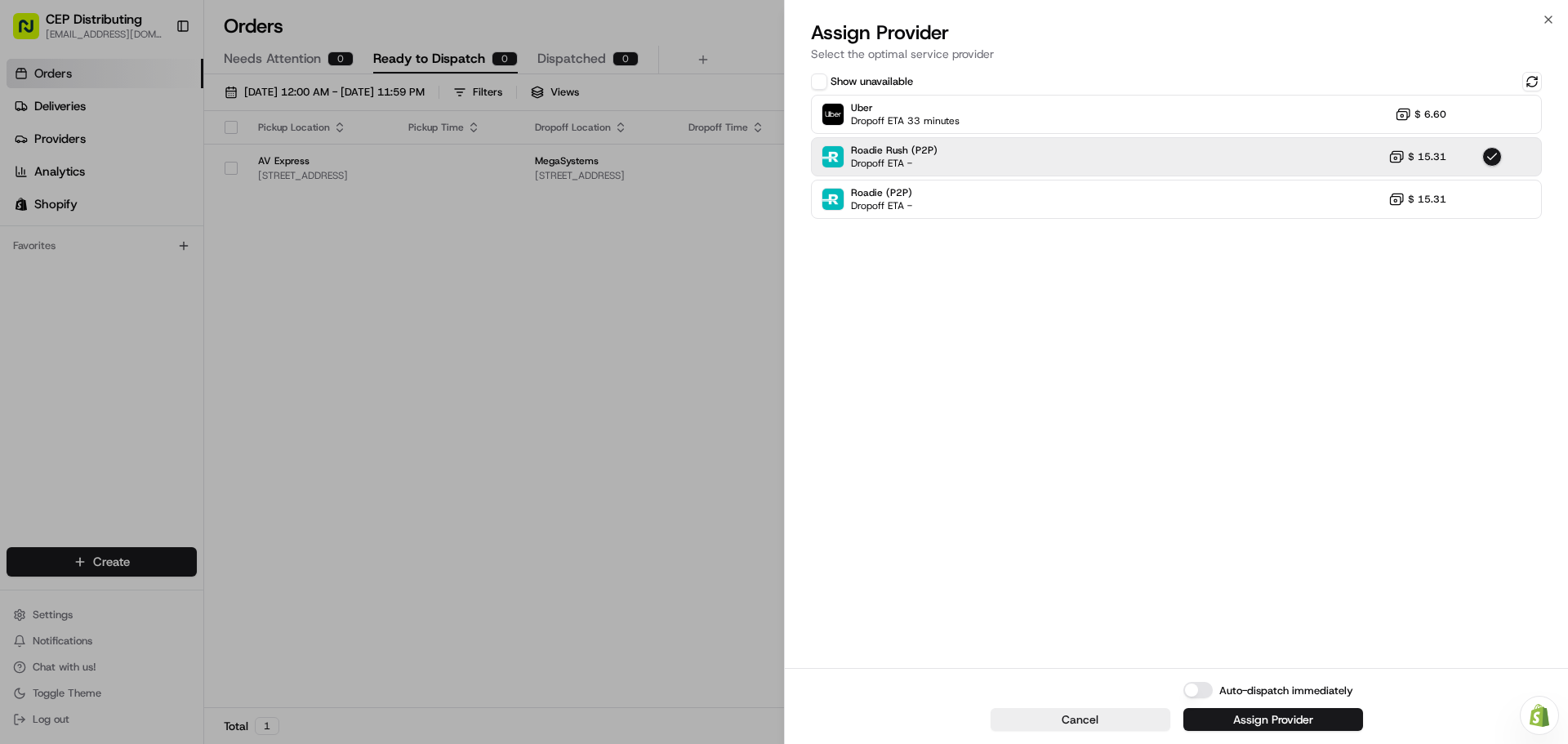 click on "Auto-dispatch immediately" at bounding box center (1198, 690) 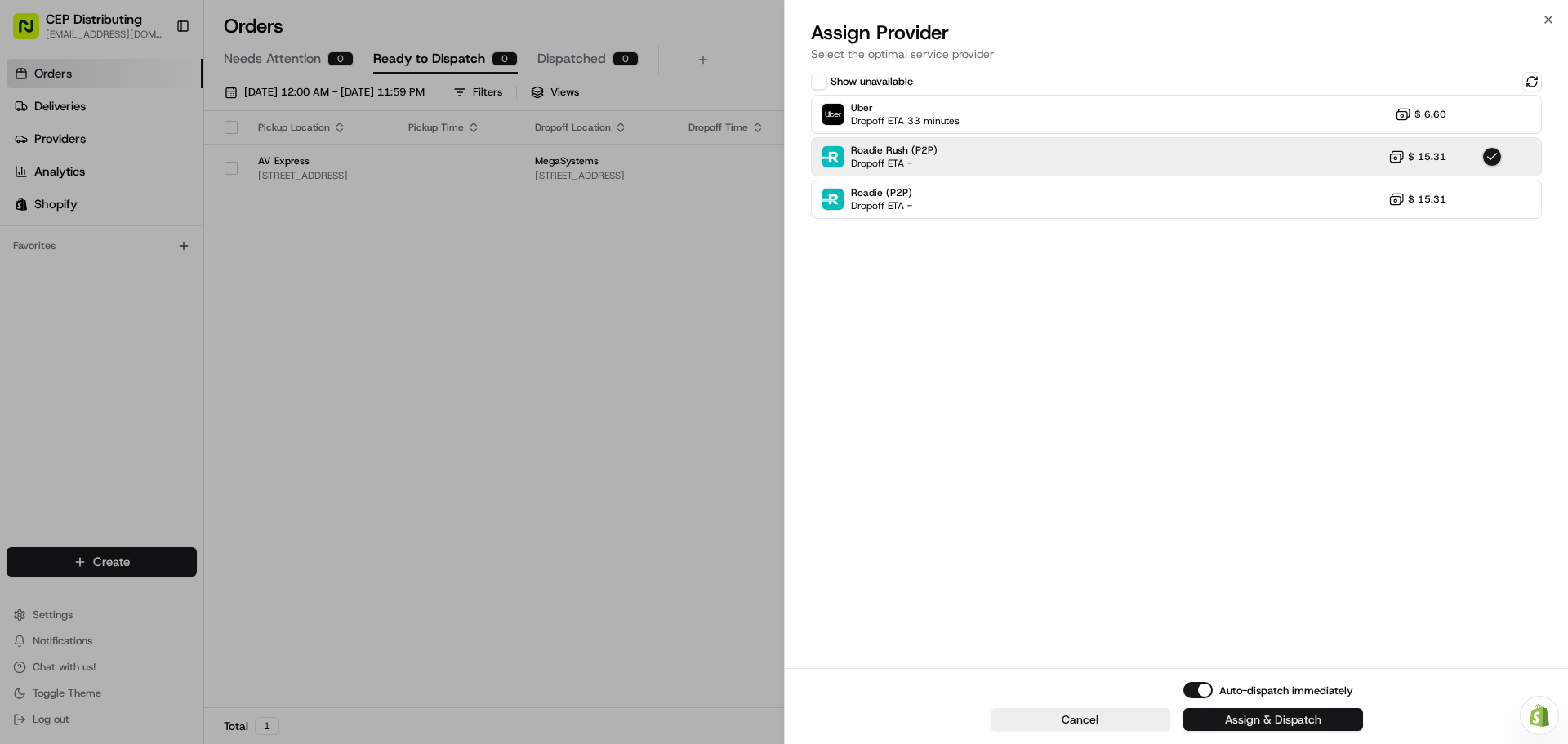 click on "Assign & Dispatch" at bounding box center (1273, 719) 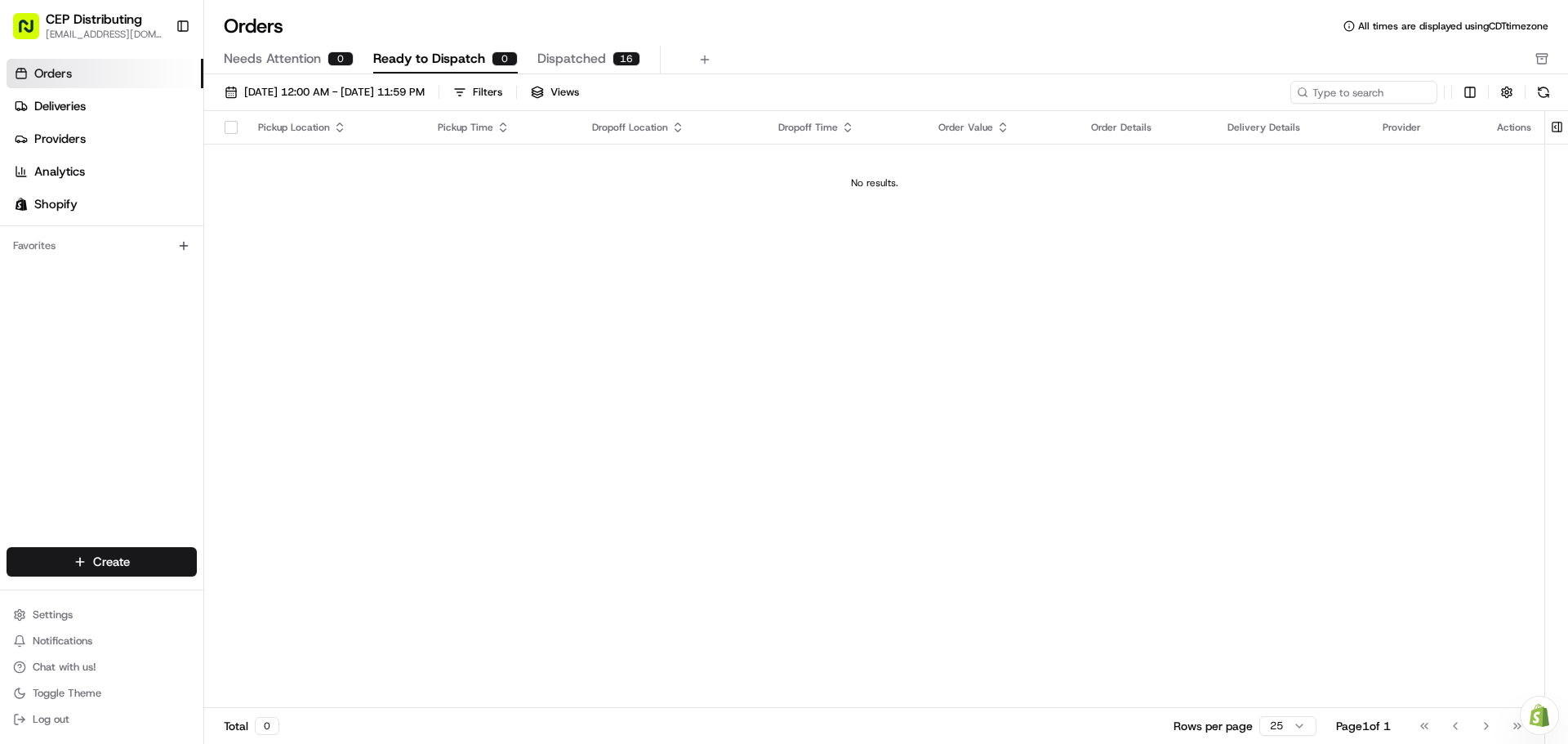 click on "Dispatched" at bounding box center (572, 59) 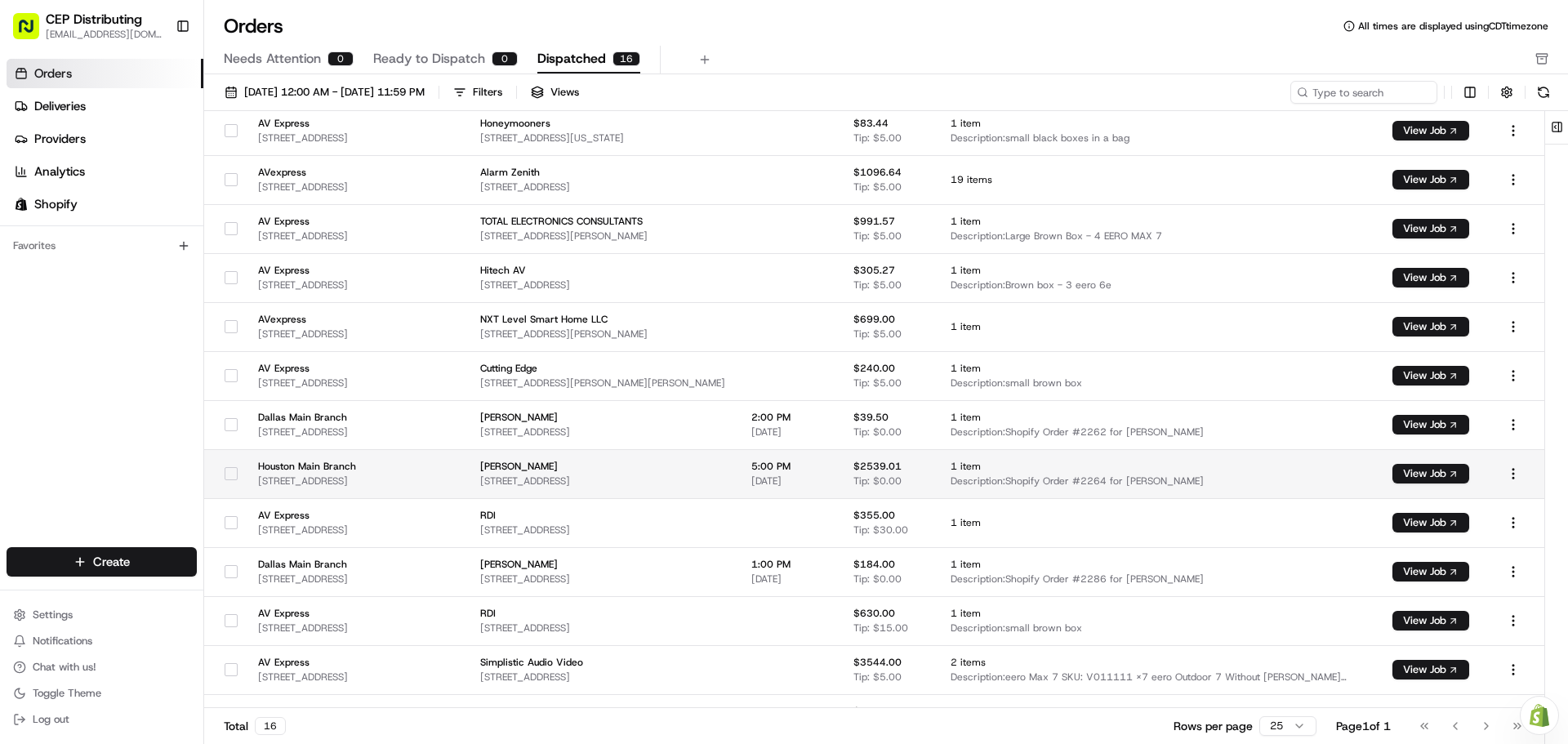 scroll, scrollTop: 220, scrollLeft: 0, axis: vertical 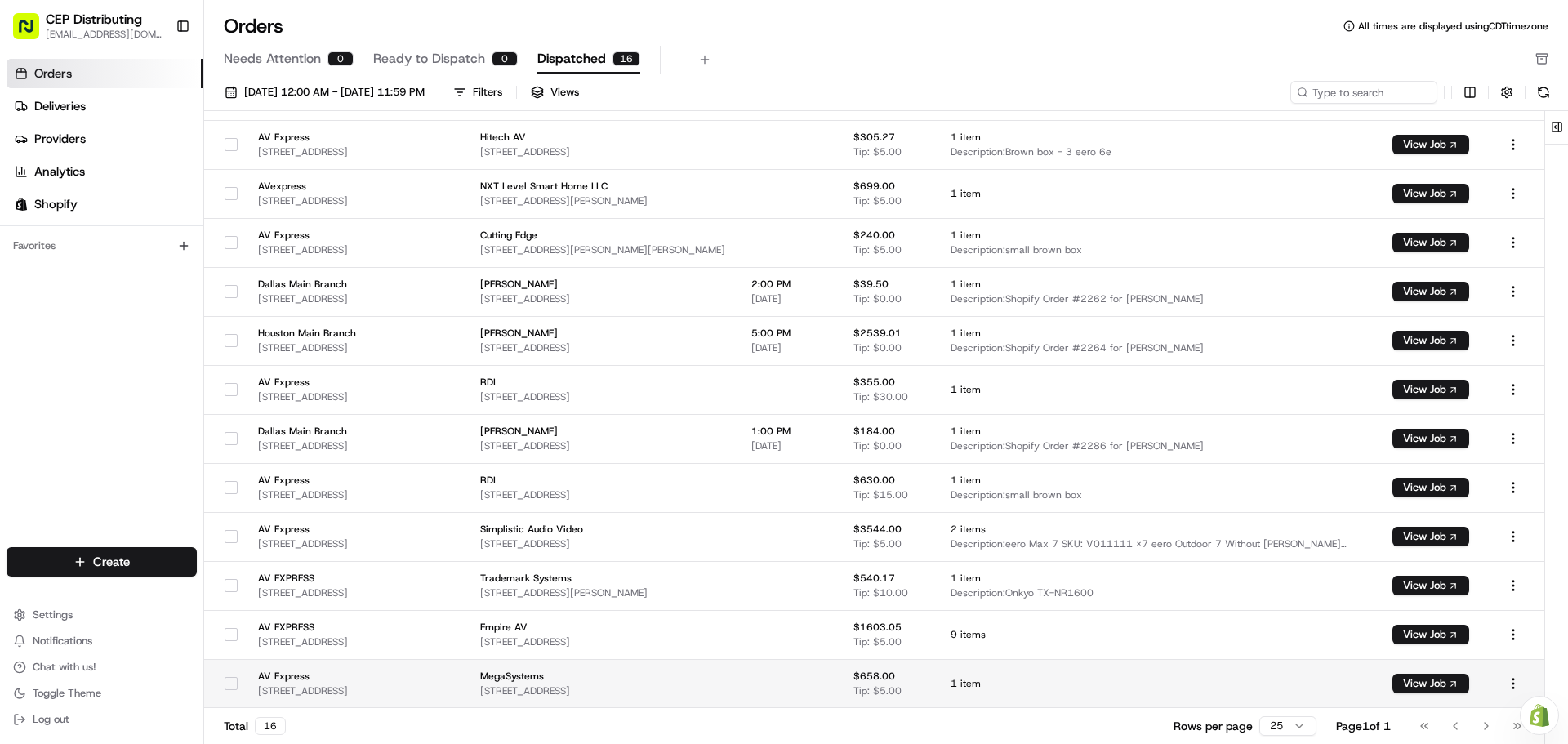 click on "AV Express" at bounding box center (307, 676) 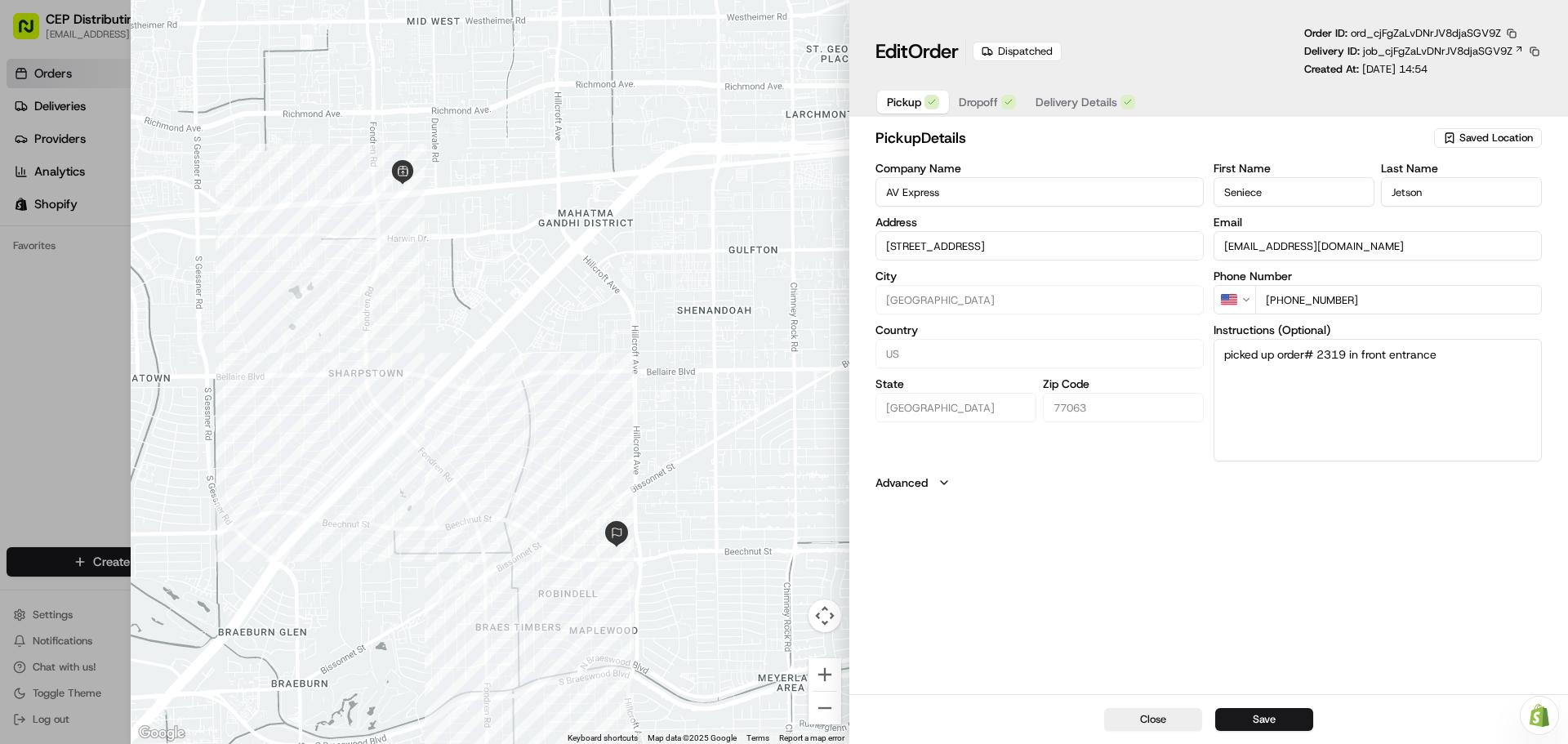 type 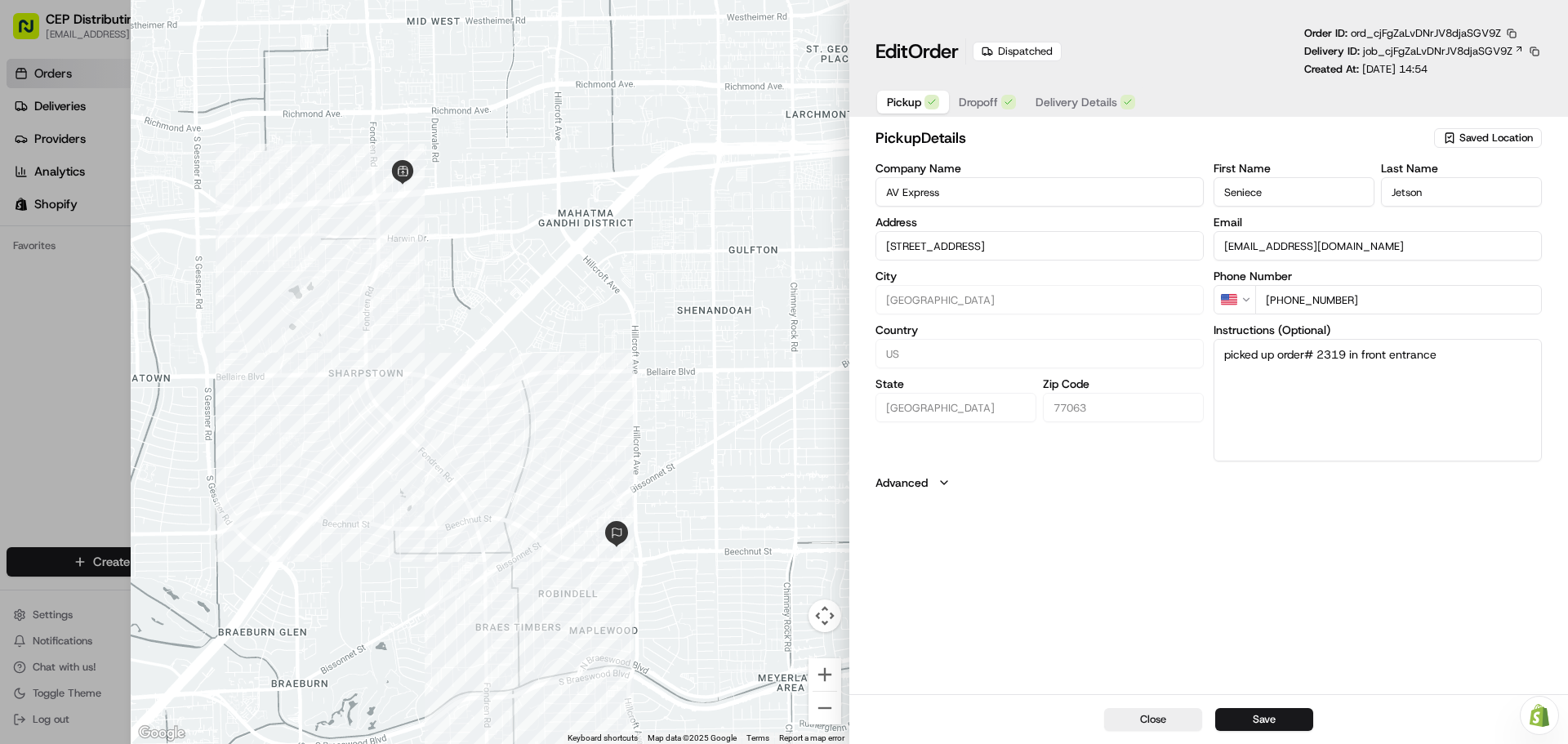 type 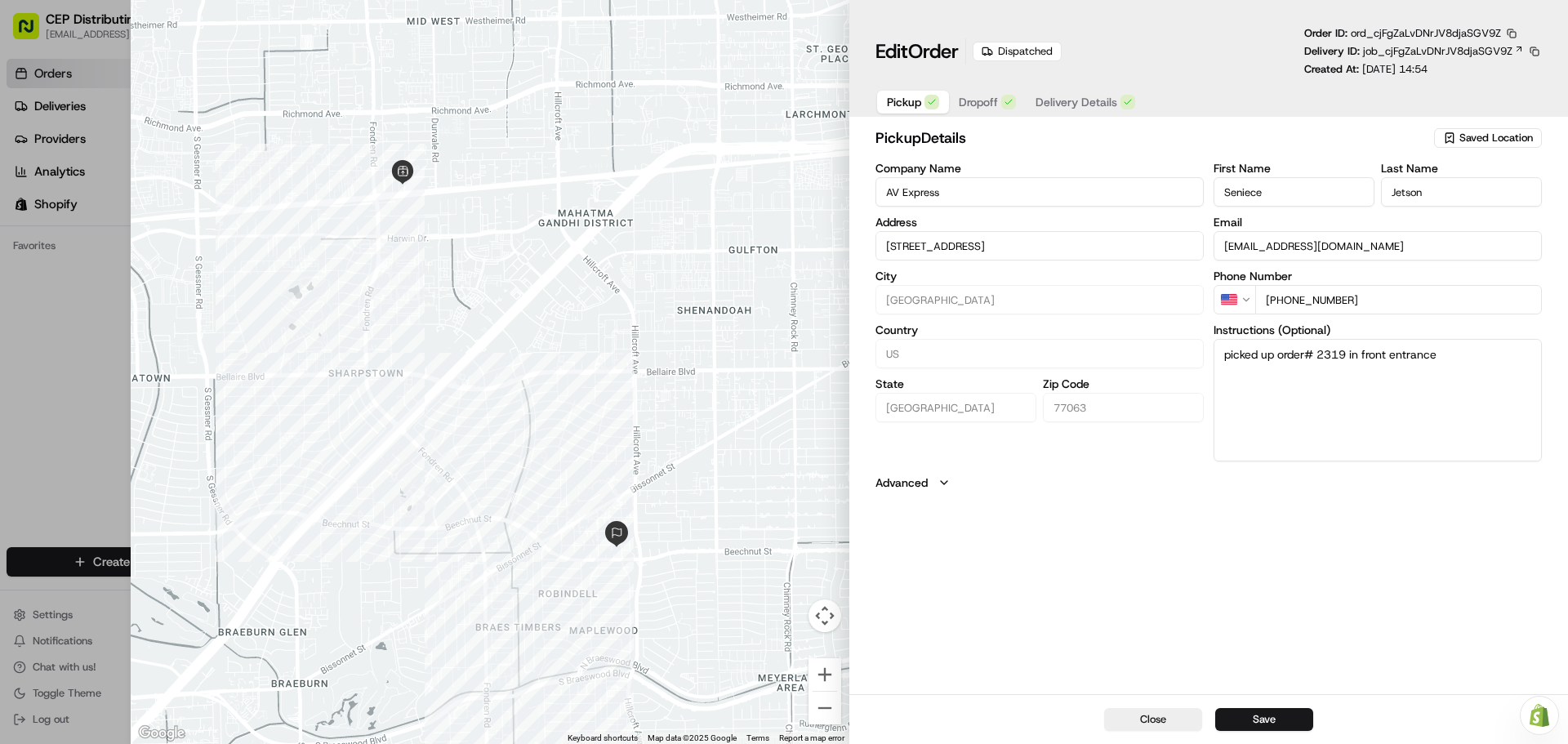 type 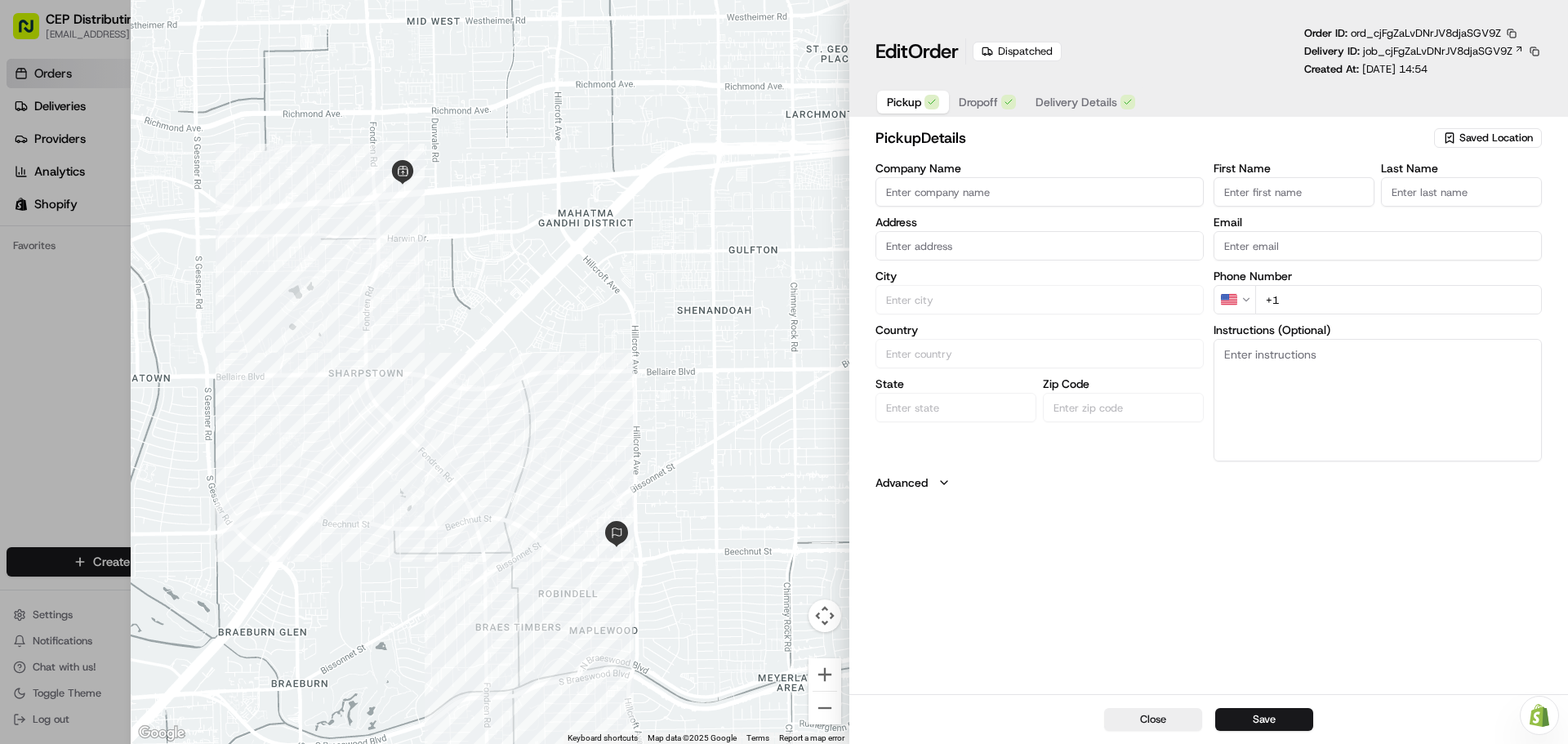 click at bounding box center [784, 372] 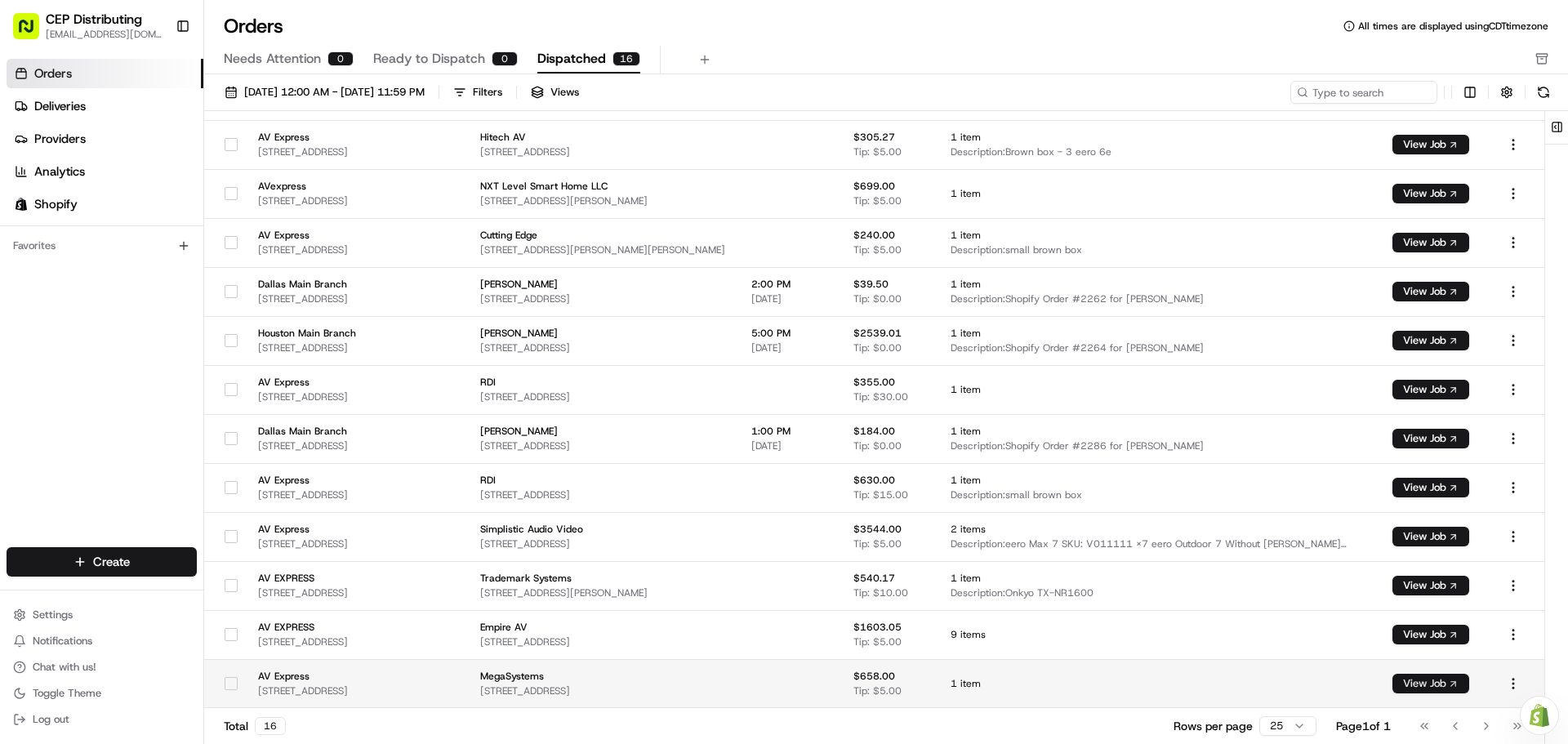 click on "CEP Distributing [EMAIL_ADDRESS][DOMAIN_NAME] Toggle Sidebar Orders Deliveries Providers Analytics Shopify Favorites Main Menu Members & Organization Organization Users Roles Preferences Customization Tracking Orchestration Automations Locations Pickup Locations Dropoff Locations Billing Billing Refund Requests Integrations Notification Triggers Webhooks API Keys Request Logs Create Settings Notifications Chat with us! Toggle Theme Log out Need help with your Shopify Onboarding? Reach out to Support by clicking this button! Orders All times are displayed using  CDT  timezone Needs Attention 0 Ready to Dispatch 0 Dispatched 16 [DATE] 12:00 AM - [DATE] 11:59 PM Filters Views Pickup Location Pickup Time Dropoff Location Dropoff Time Order Value Order Details Delivery Details Actions AV Express [STREET_ADDRESS] Grand Slam A/V (Amazing Spaces) [STREET_ADDRESS][PERSON_NAME] $687.00 Tip: $5.00 1   item Description:  3 EERO MAX 7 View Job AV Express Honeymooners 1" at bounding box center (784, 372) 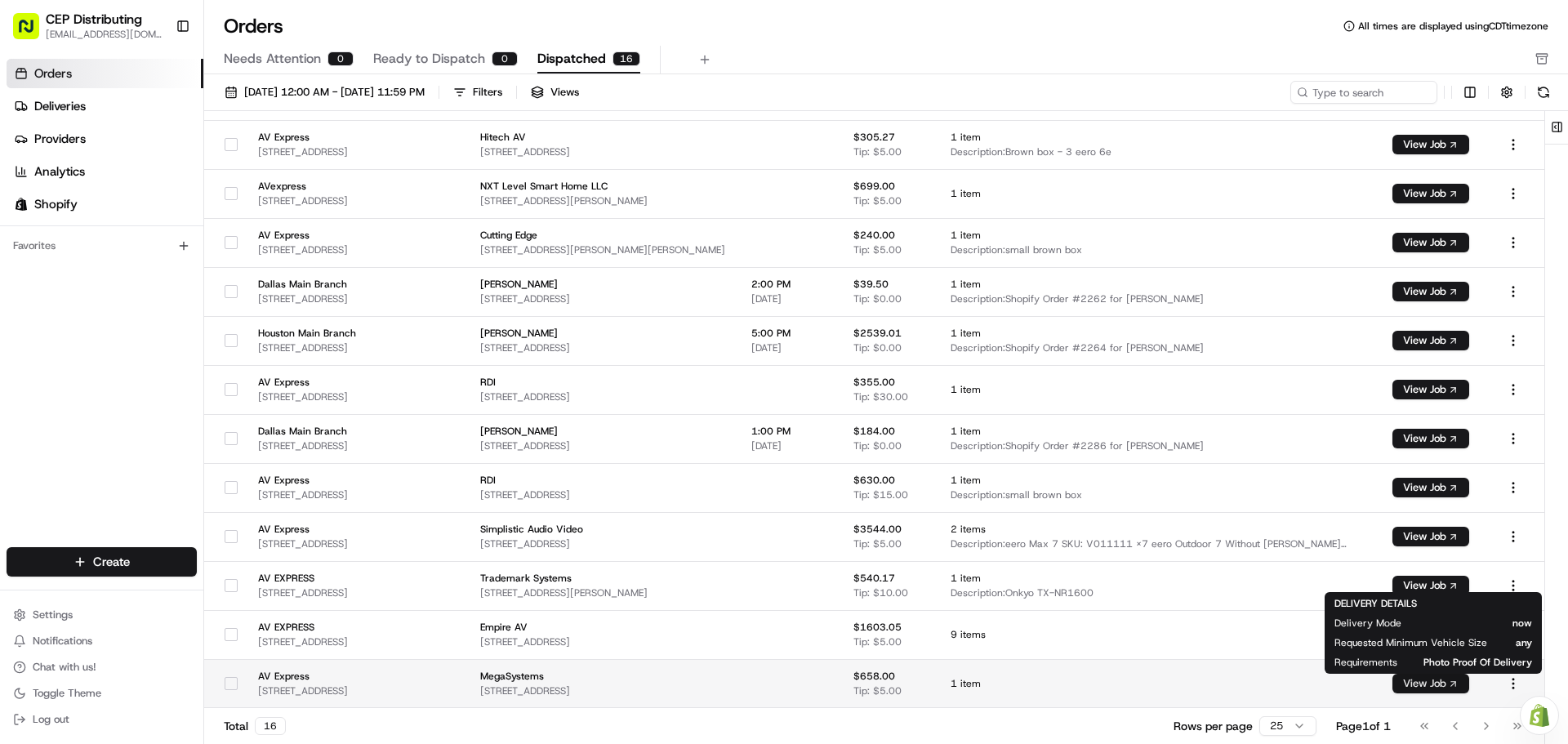 click on "View Job" at bounding box center (1431, 684) 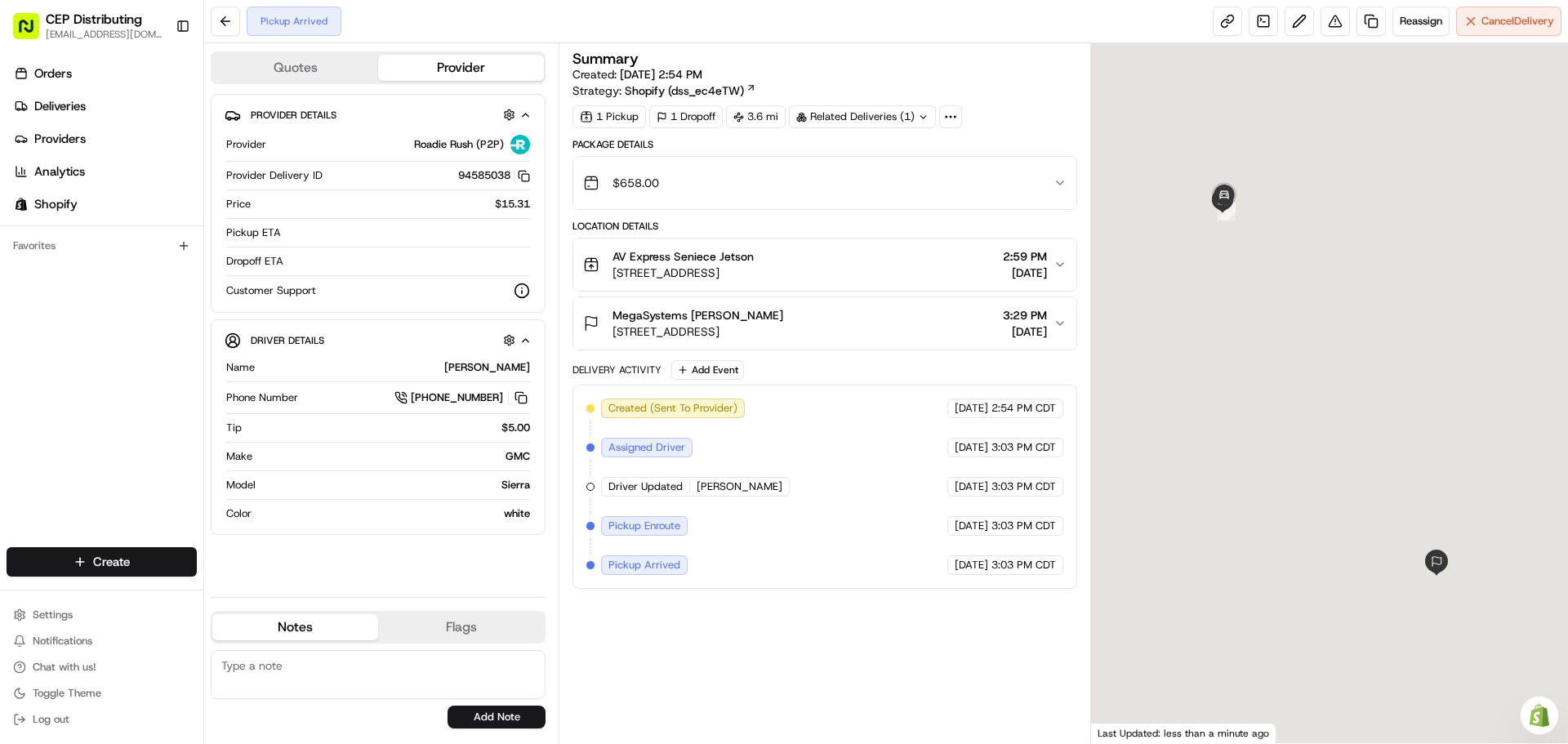 scroll, scrollTop: 0, scrollLeft: 0, axis: both 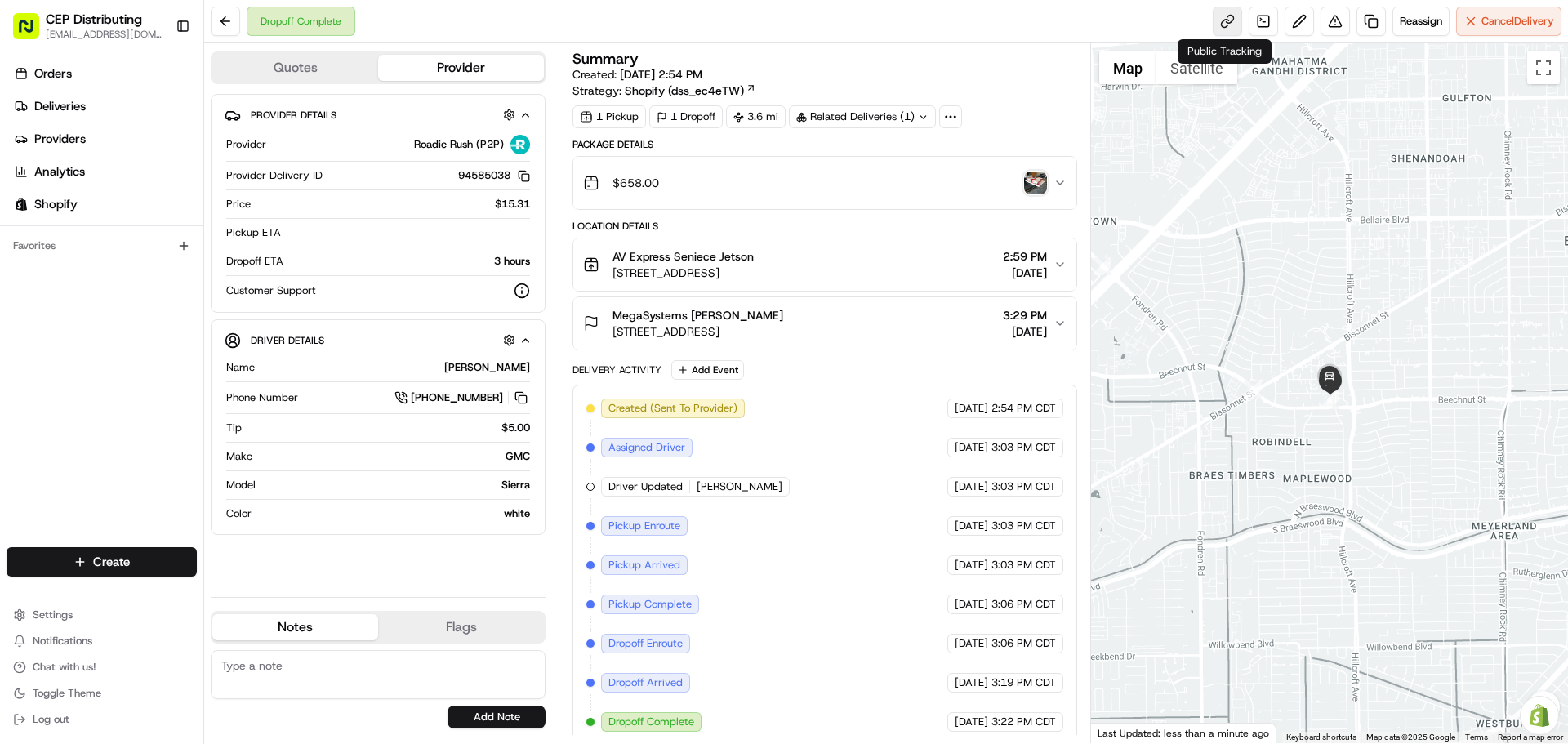 click at bounding box center (1227, 21) 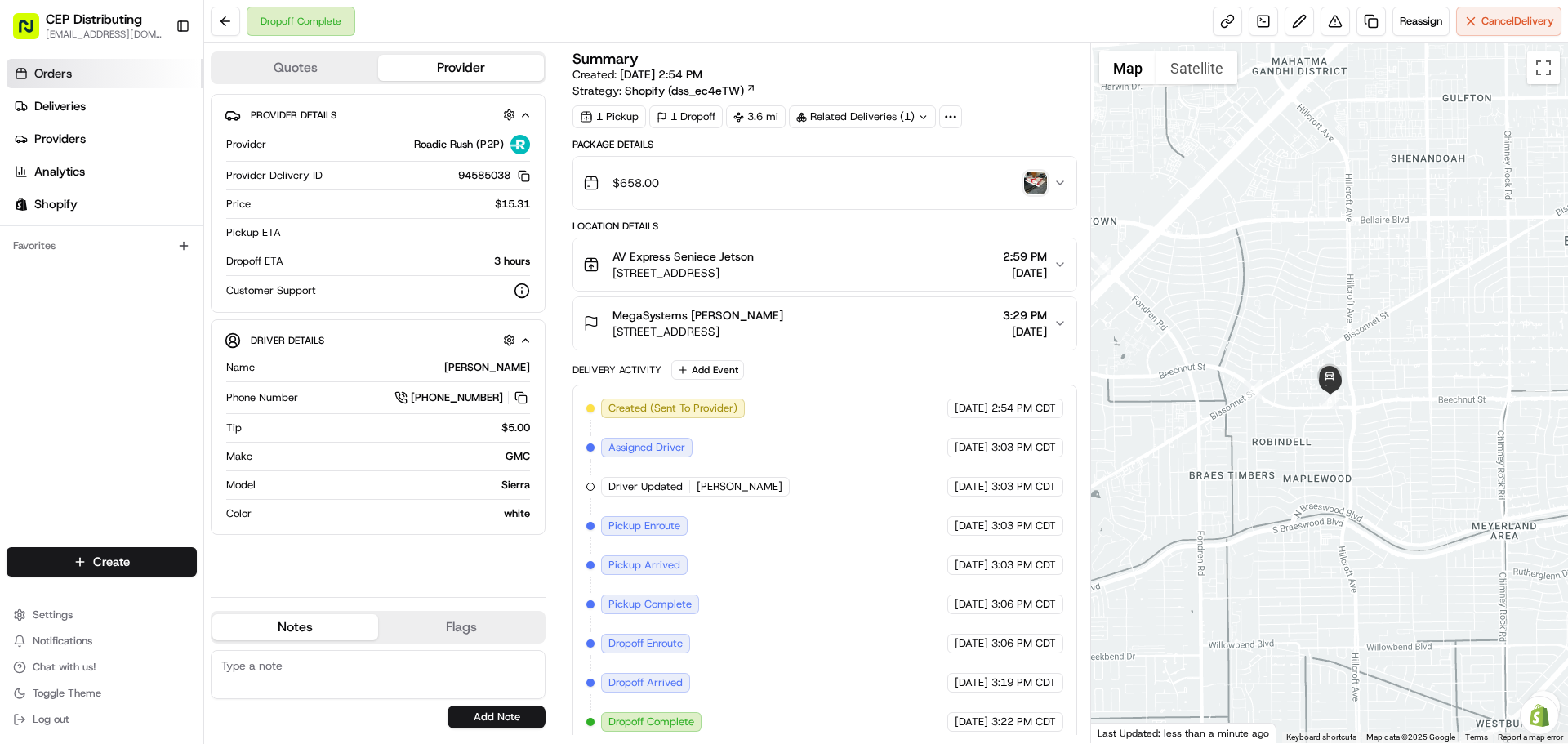 click on "Orders" at bounding box center [53, 74] 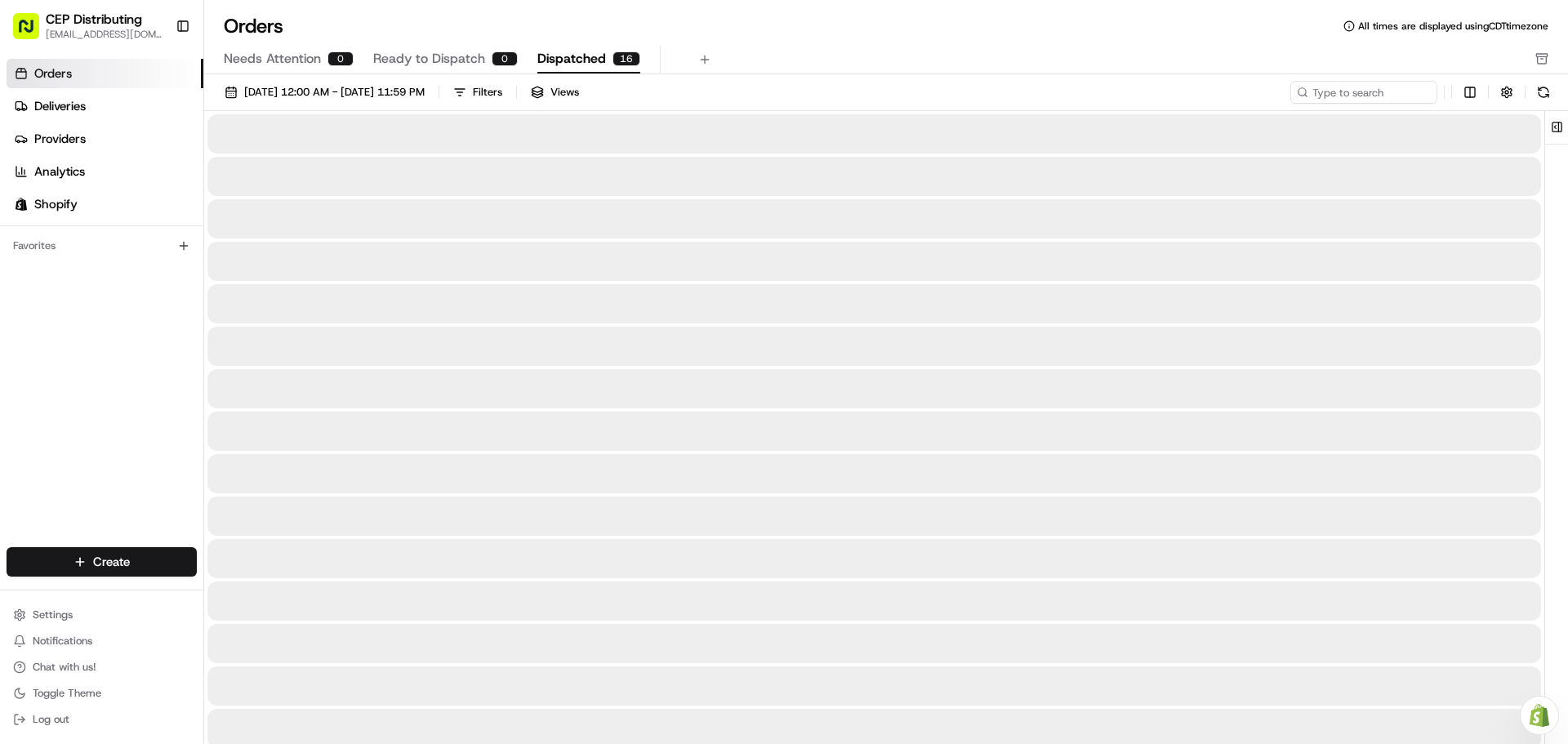 click on "Dispatched" at bounding box center [572, 59] 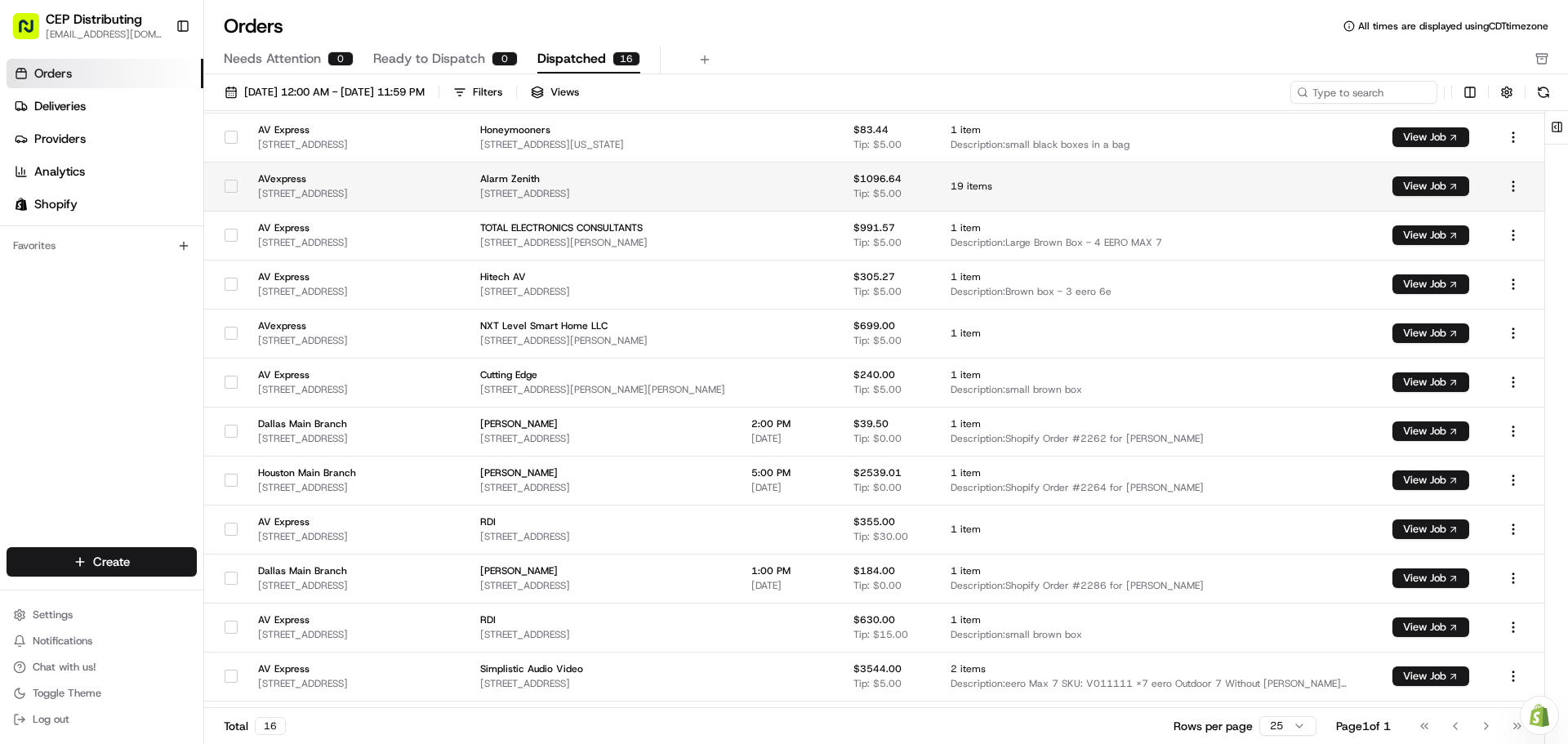 scroll, scrollTop: 220, scrollLeft: 0, axis: vertical 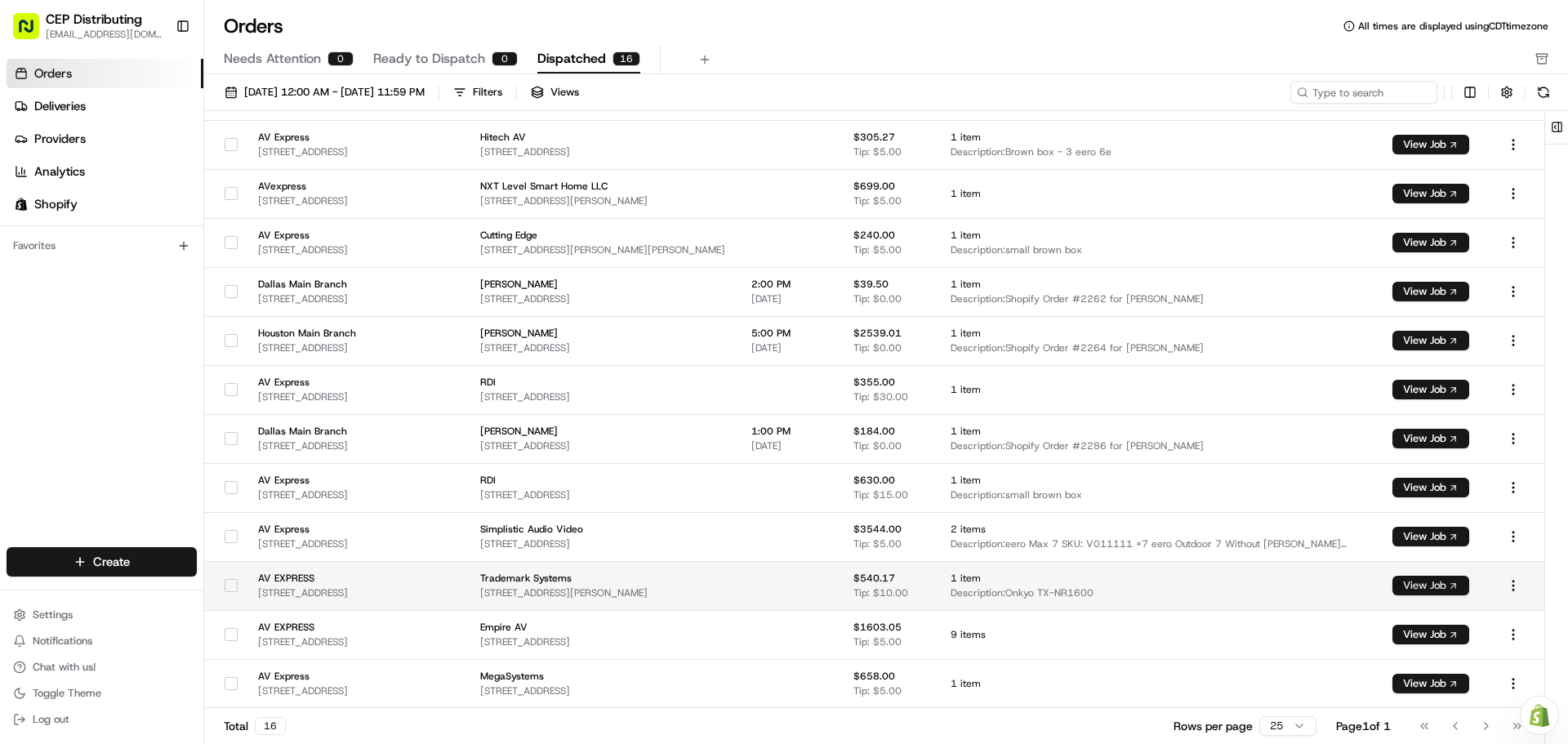 click on "View Job" at bounding box center [1431, 586] 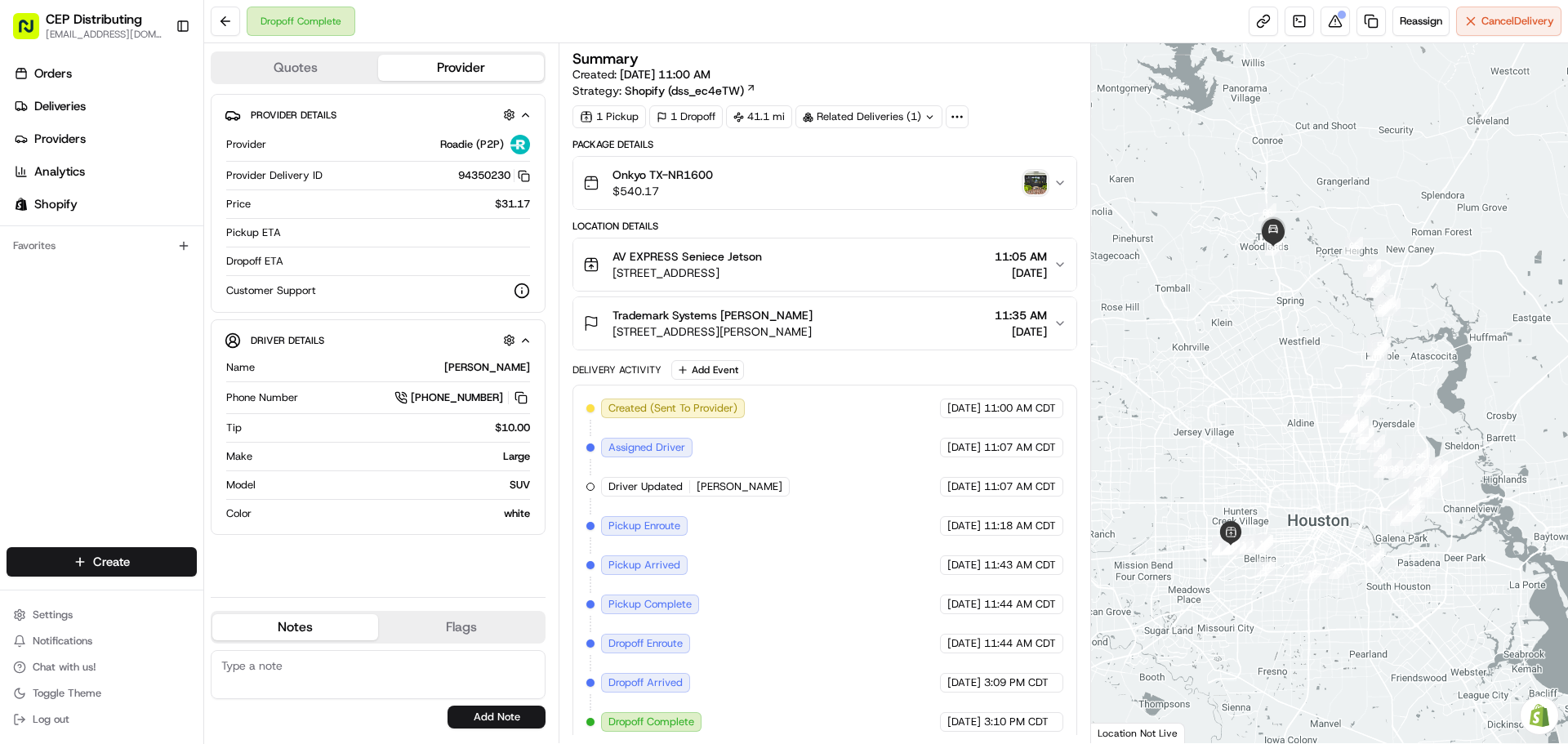 scroll, scrollTop: 0, scrollLeft: 0, axis: both 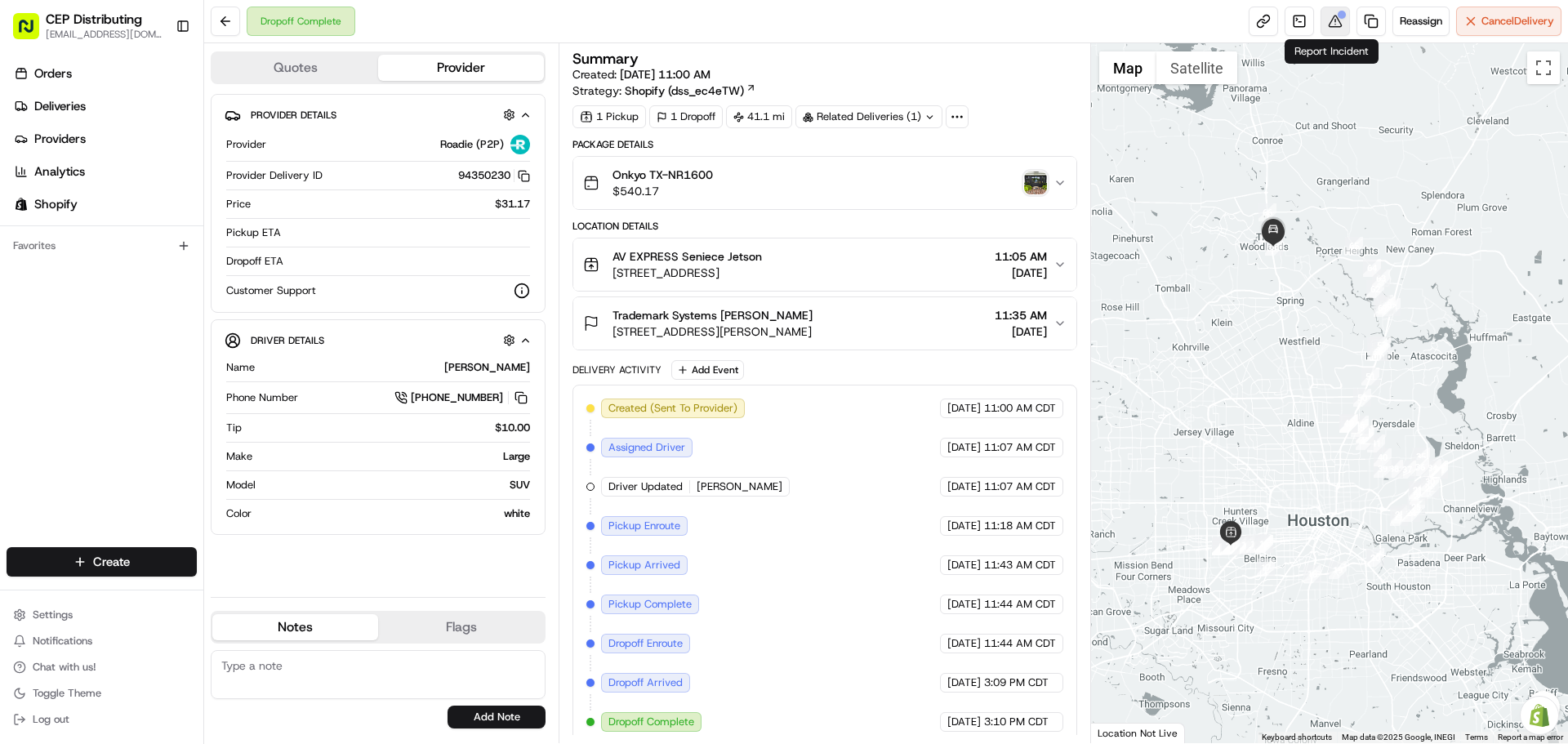 click at bounding box center [1335, 21] 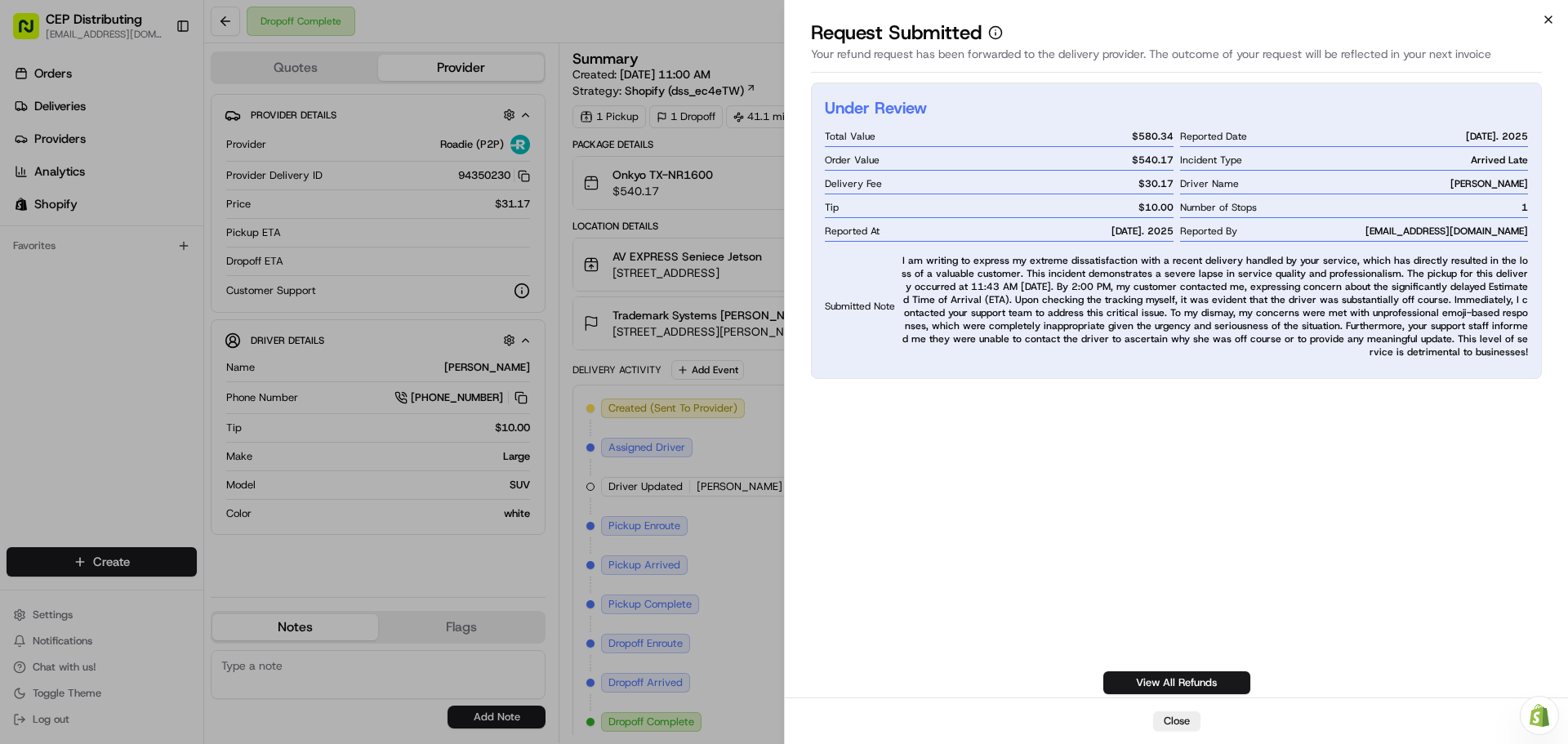 click 